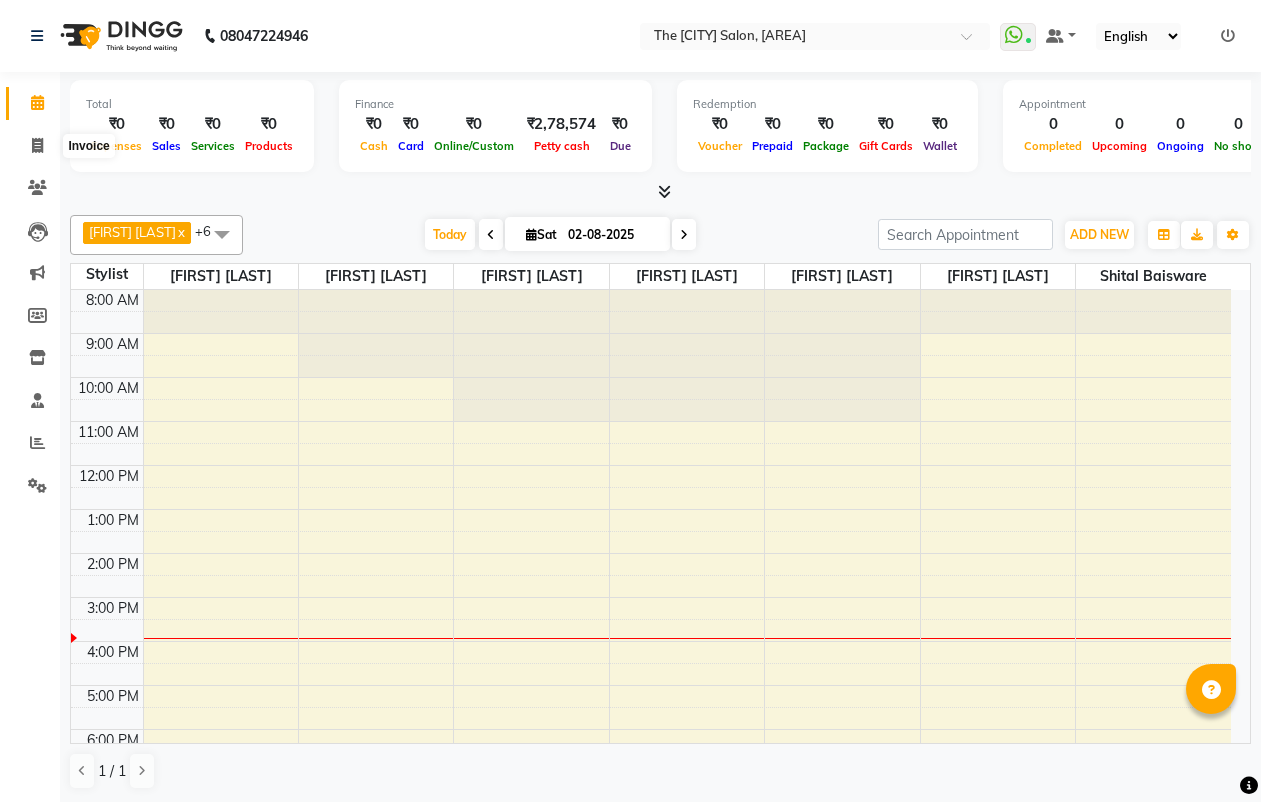 scroll, scrollTop: 0, scrollLeft: 0, axis: both 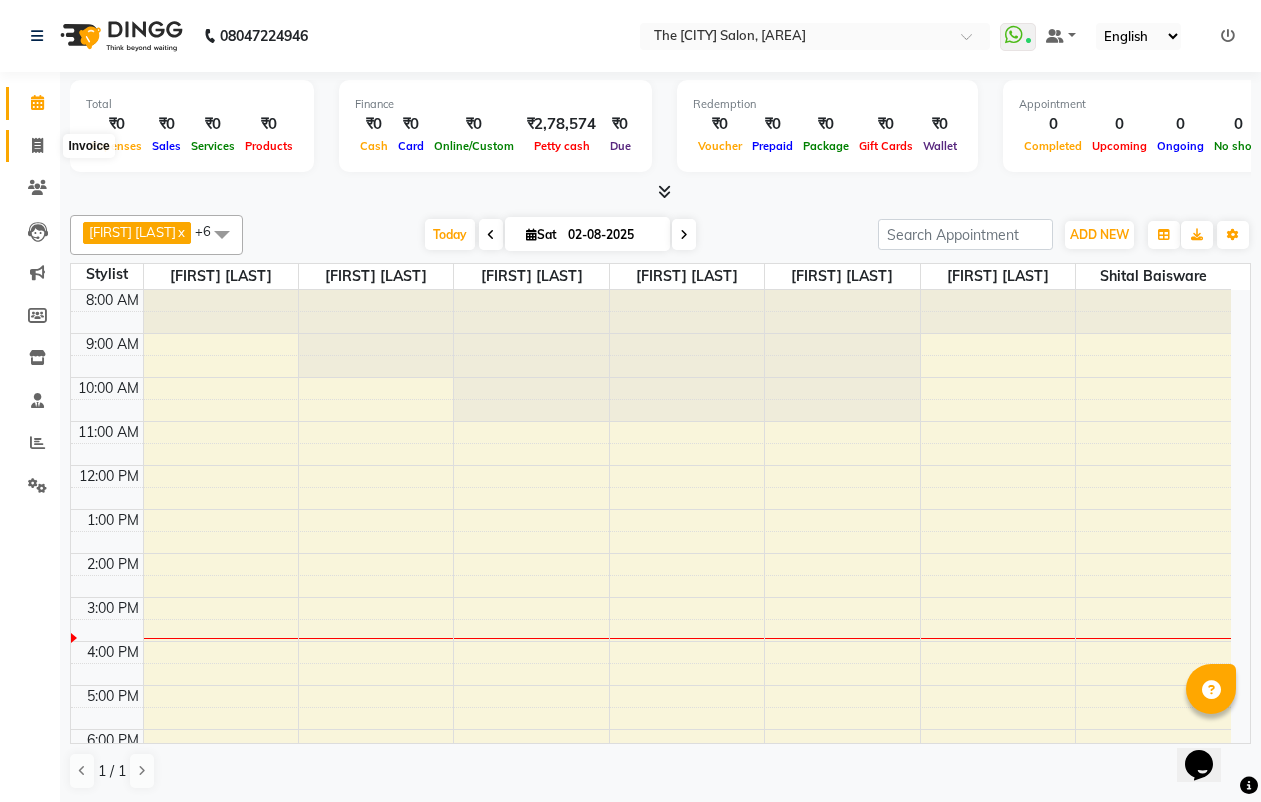 drag, startPoint x: 0, startPoint y: 0, endPoint x: 25, endPoint y: 136, distance: 138.2787 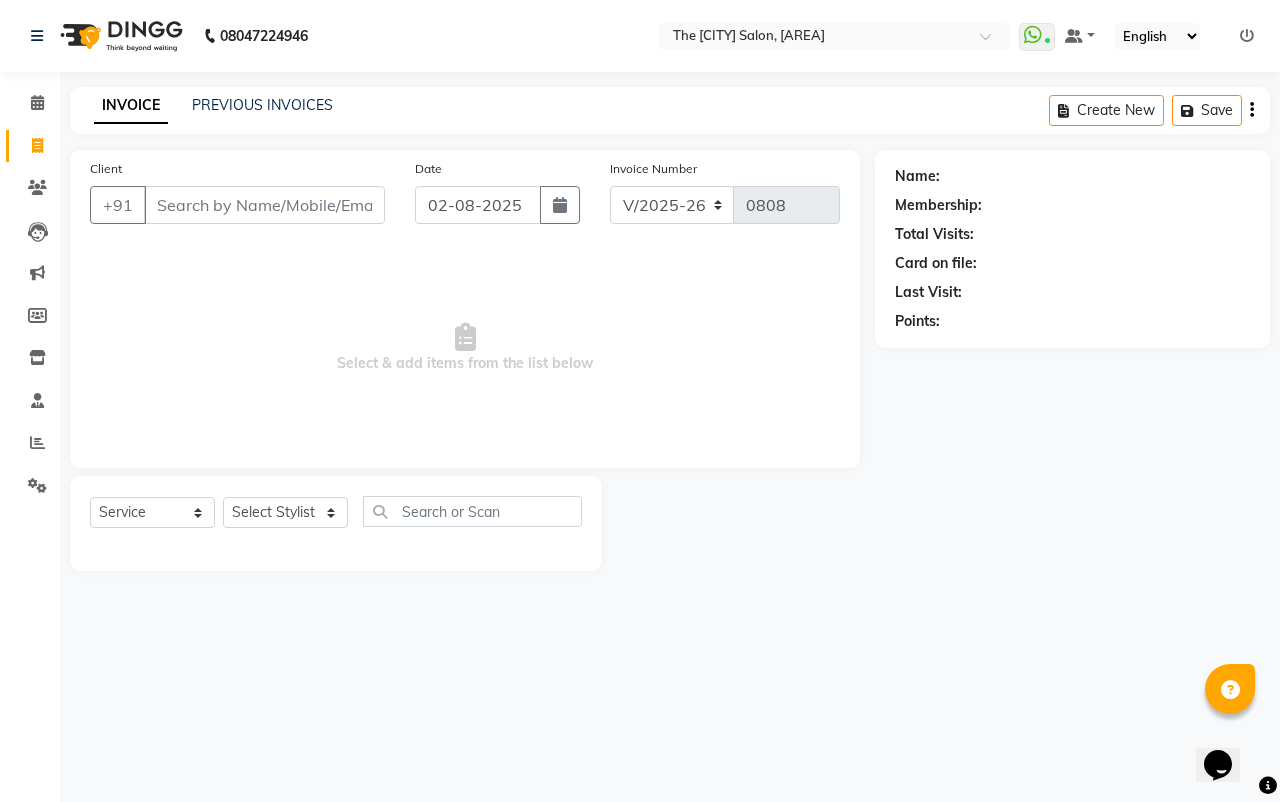 click on "Client" at bounding box center [264, 205] 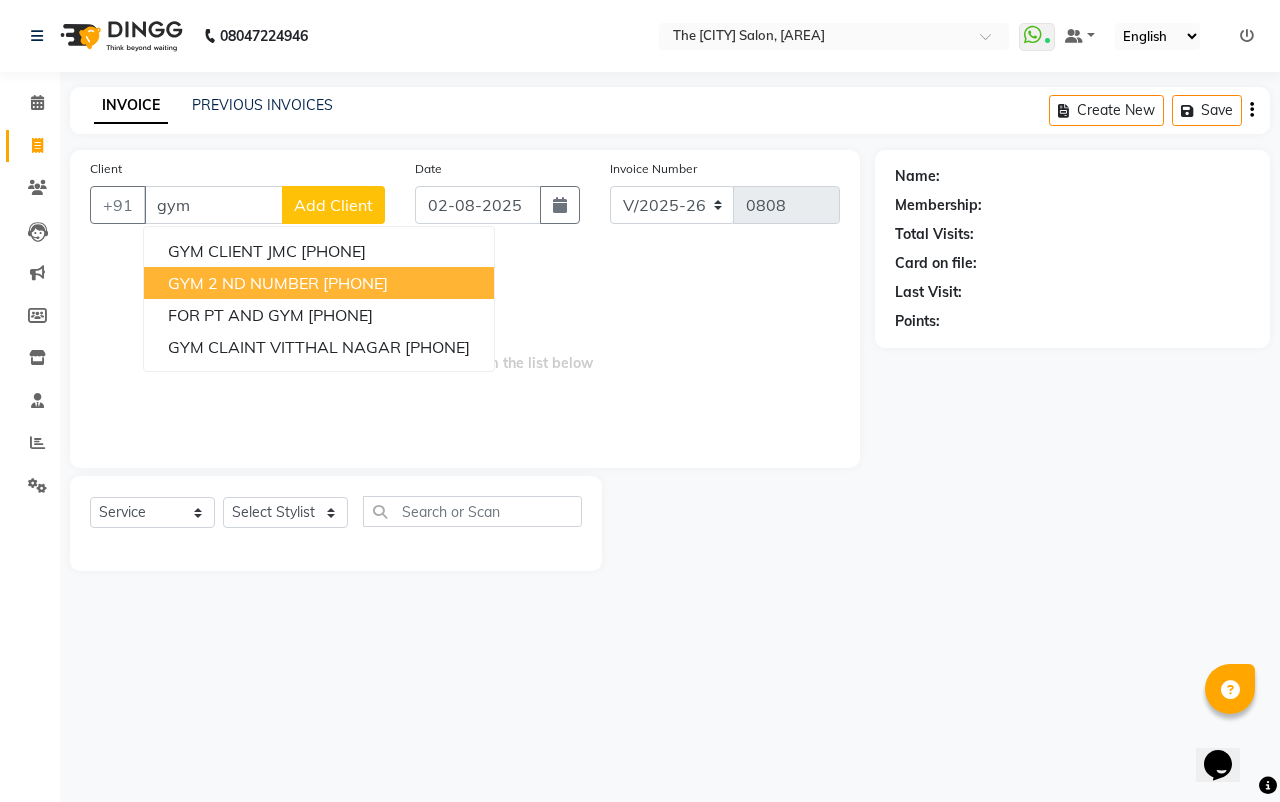 click on "[PHONE]" at bounding box center [355, 283] 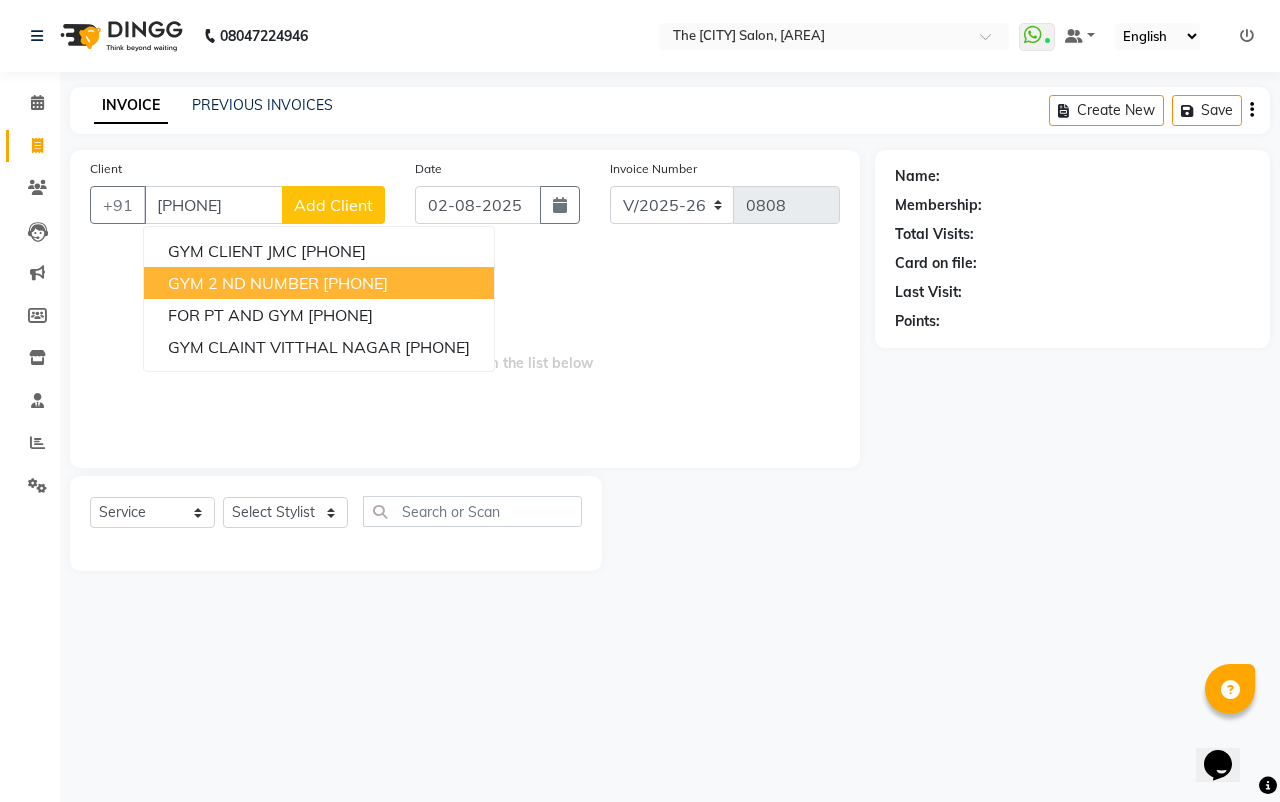 type on "[PHONE]" 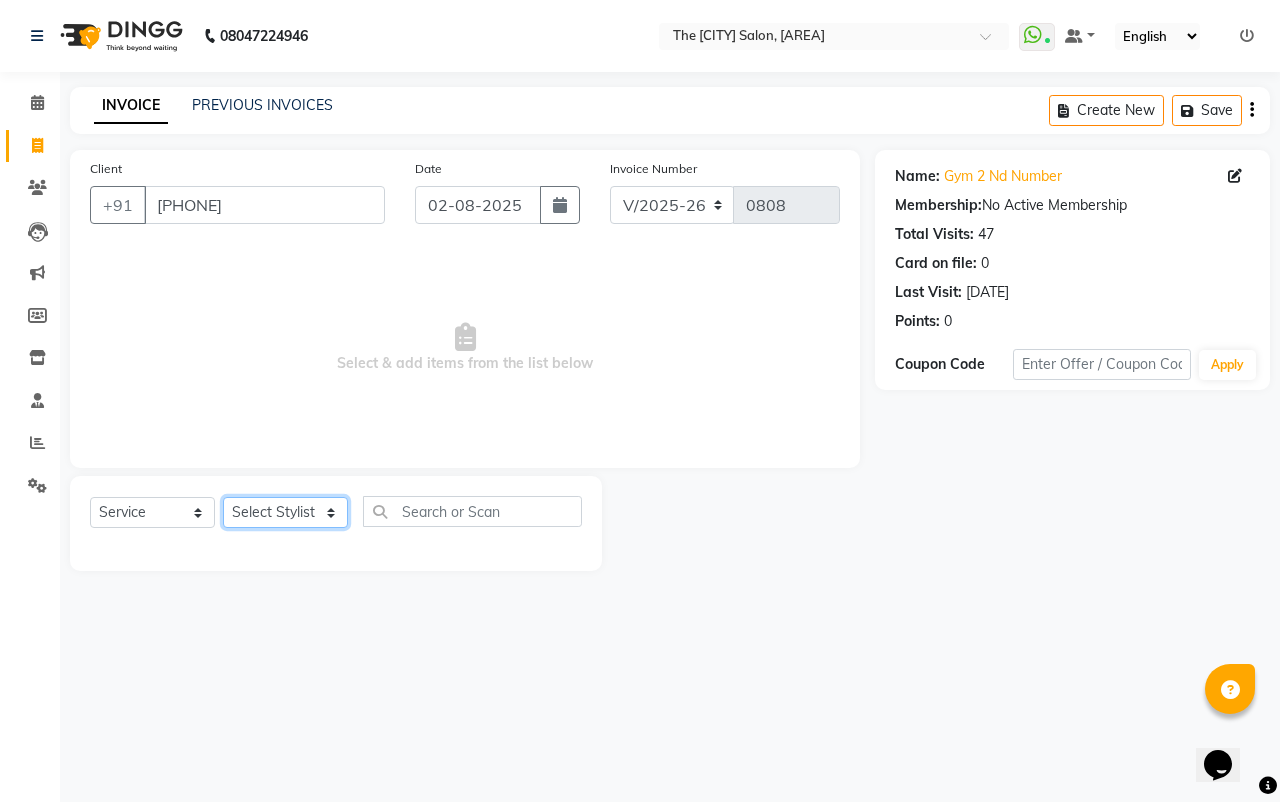 click on "Select Stylist [FIRST] [LAST] [FIRST] [LAST] [FIRST] [LAST] [FIRST] [LAST] [FIRST] [LAST] [FIRST] [LAST] [FIRST] [LAST] [FIRST] [LAST] [FIRST] [LAST]" 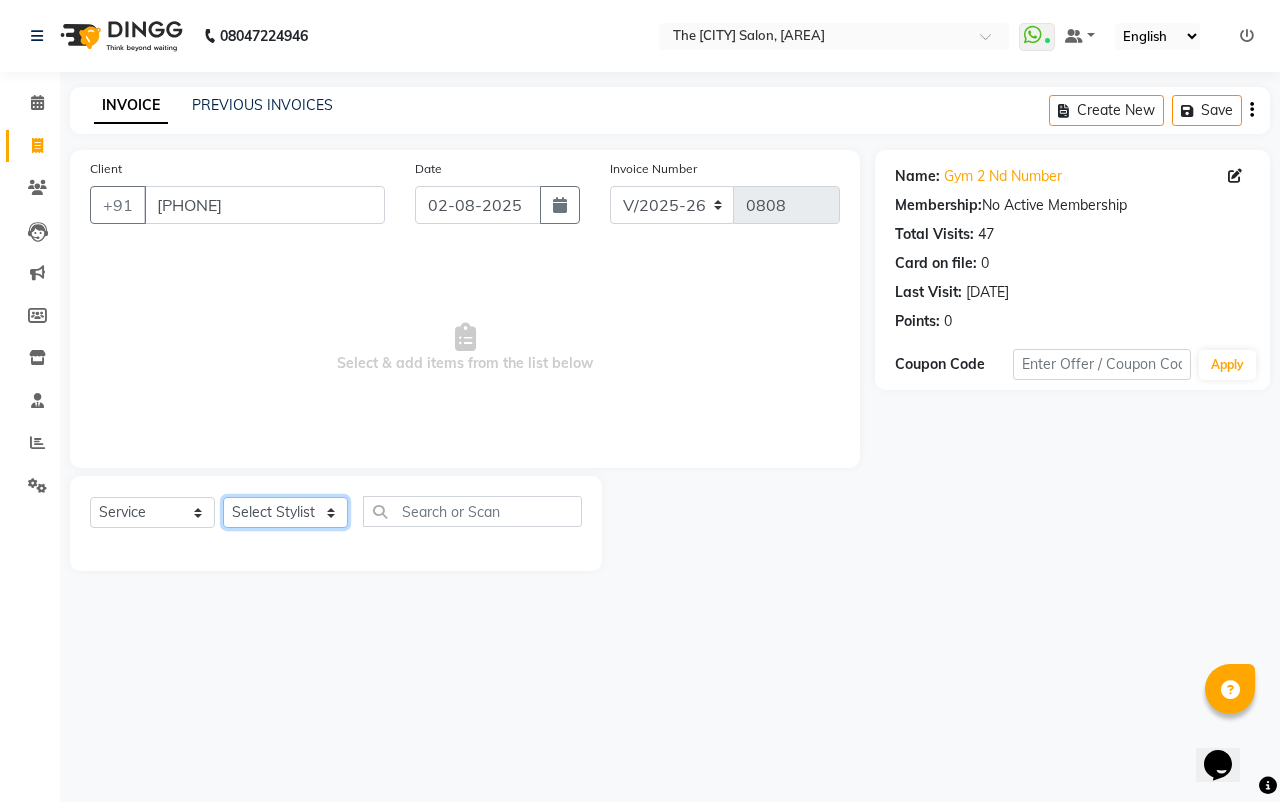select on "66755" 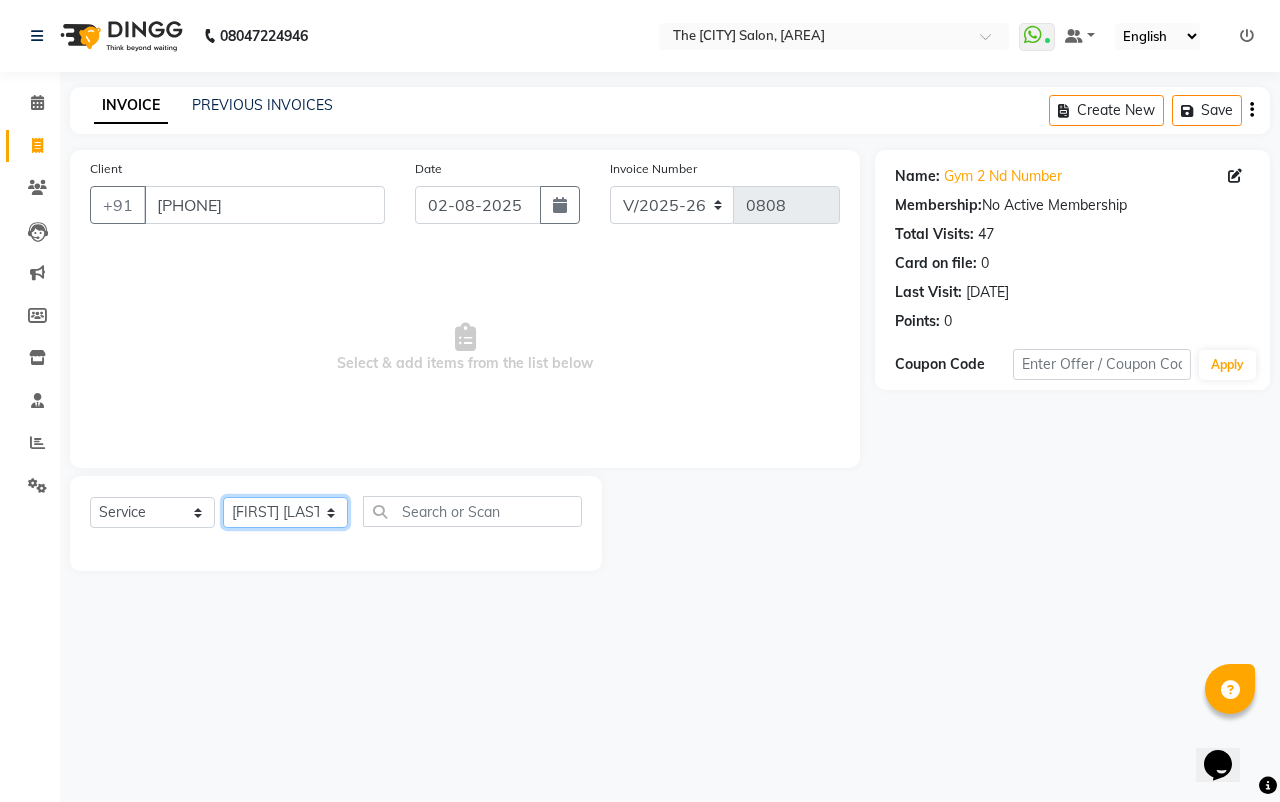 click on "Select Stylist [FIRST] [LAST] [FIRST] [LAST] [FIRST] [LAST] [FIRST] [LAST] [FIRST] [LAST] [FIRST] [LAST] [FIRST] [LAST] [FIRST] [LAST] [FIRST] [LAST]" 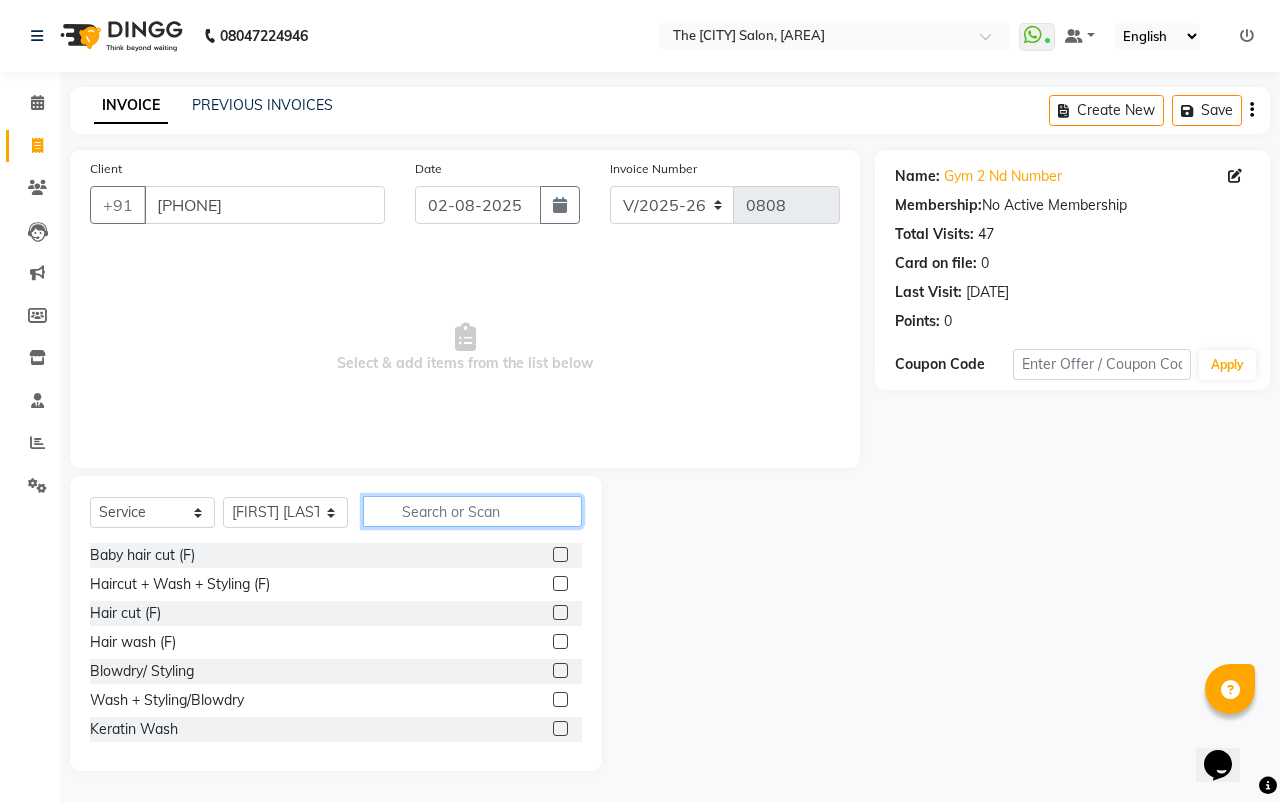 click 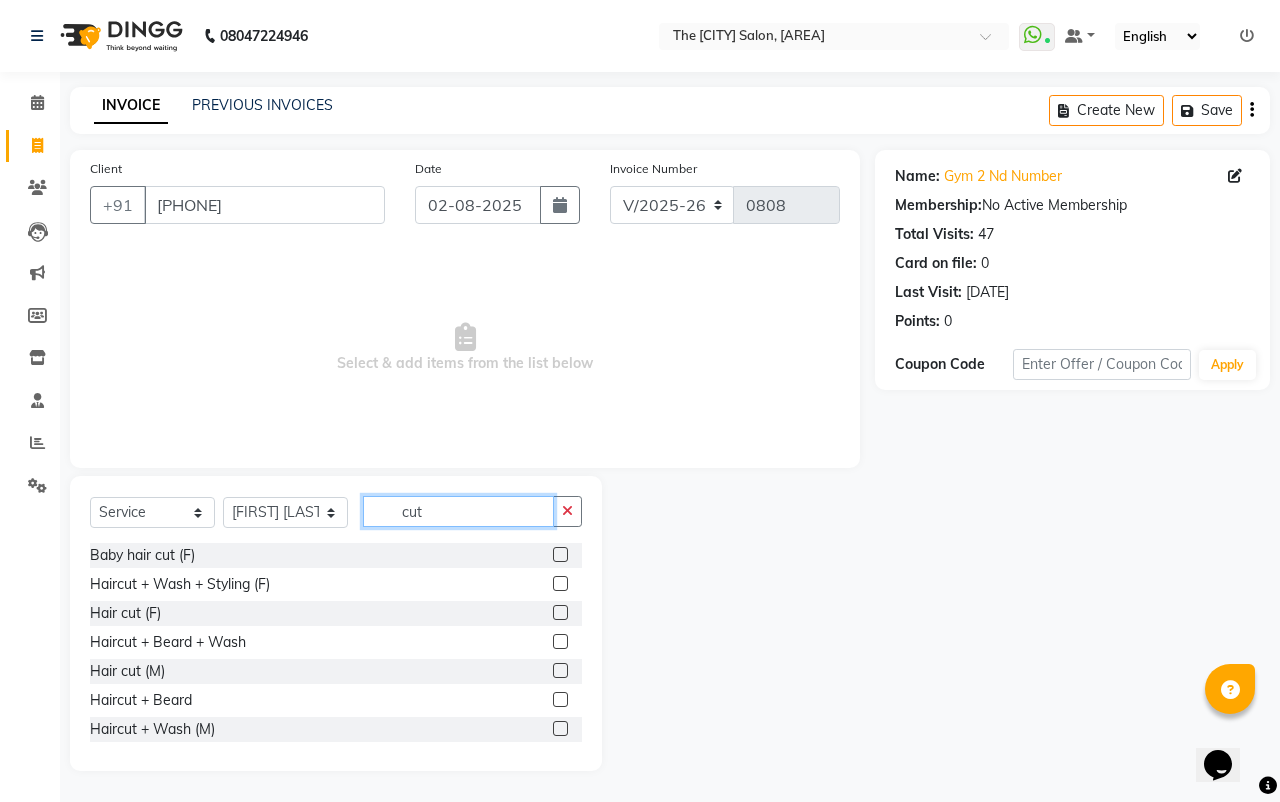 type on "cut" 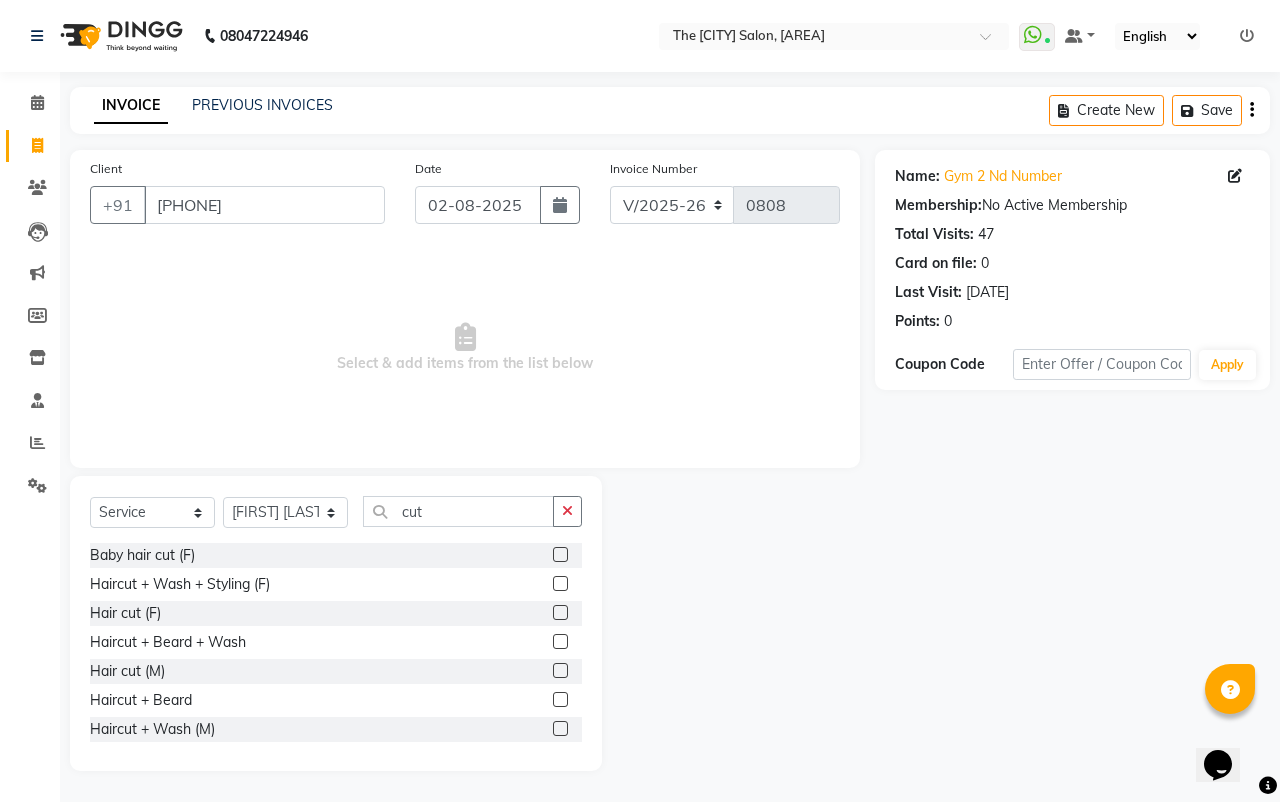 click 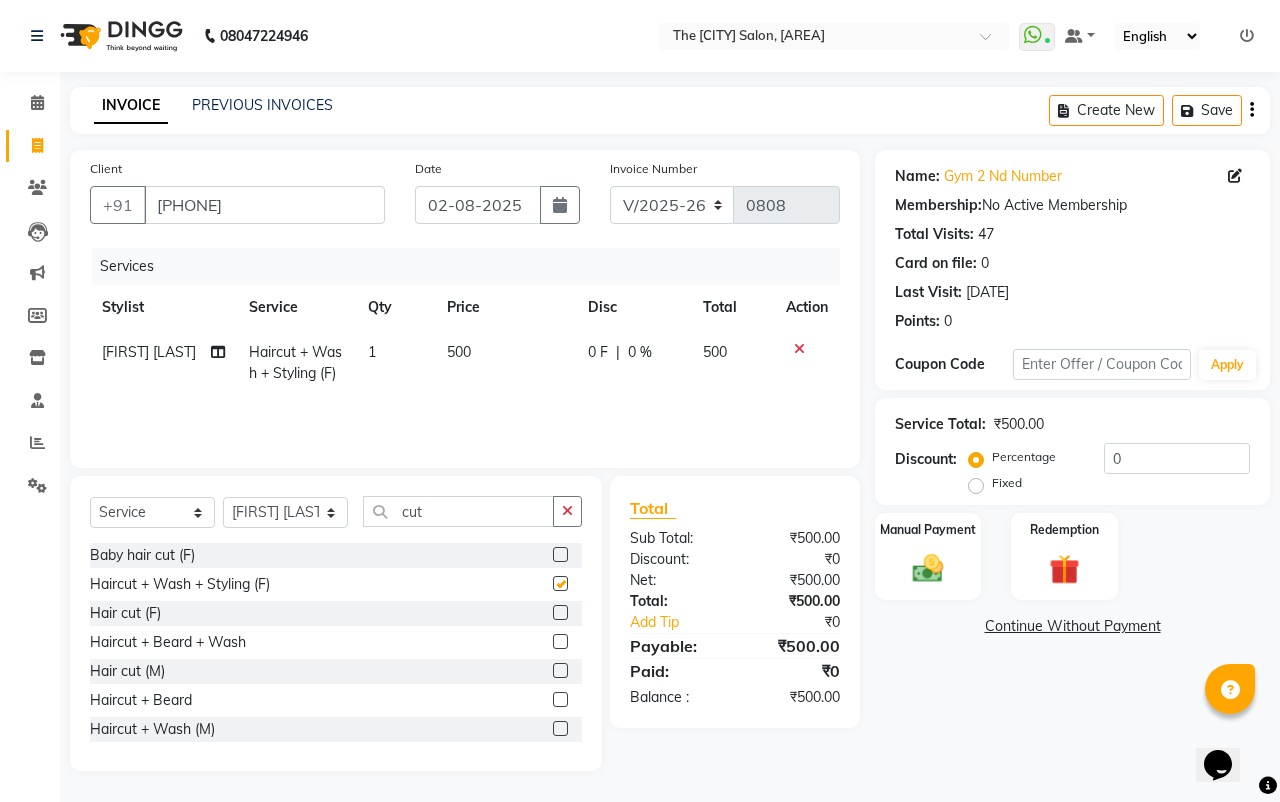 checkbox on "false" 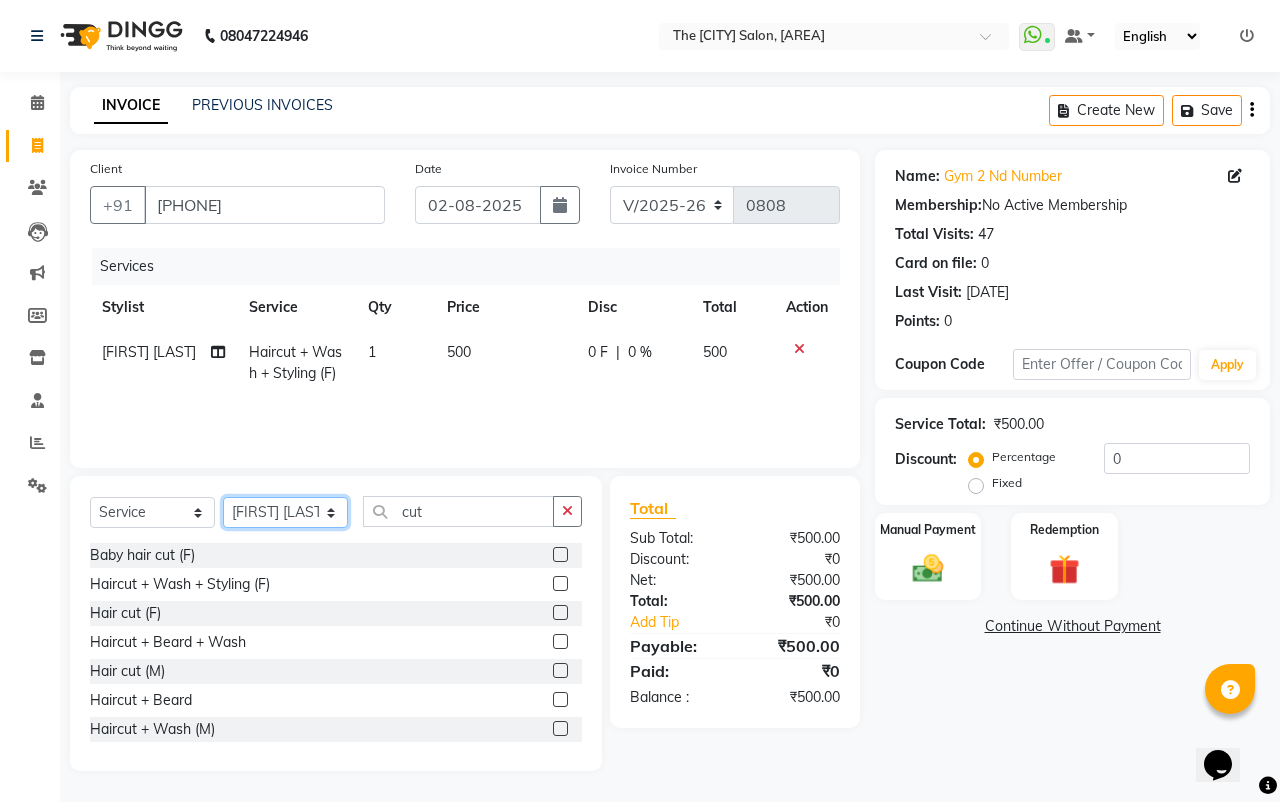click on "Select Stylist [FIRST] [LAST] [FIRST] [LAST] [FIRST] [LAST] [FIRST] [LAST] [FIRST] [LAST] [FIRST] [LAST] [FIRST] [LAST] [FIRST] [LAST] [FIRST] [LAST]" 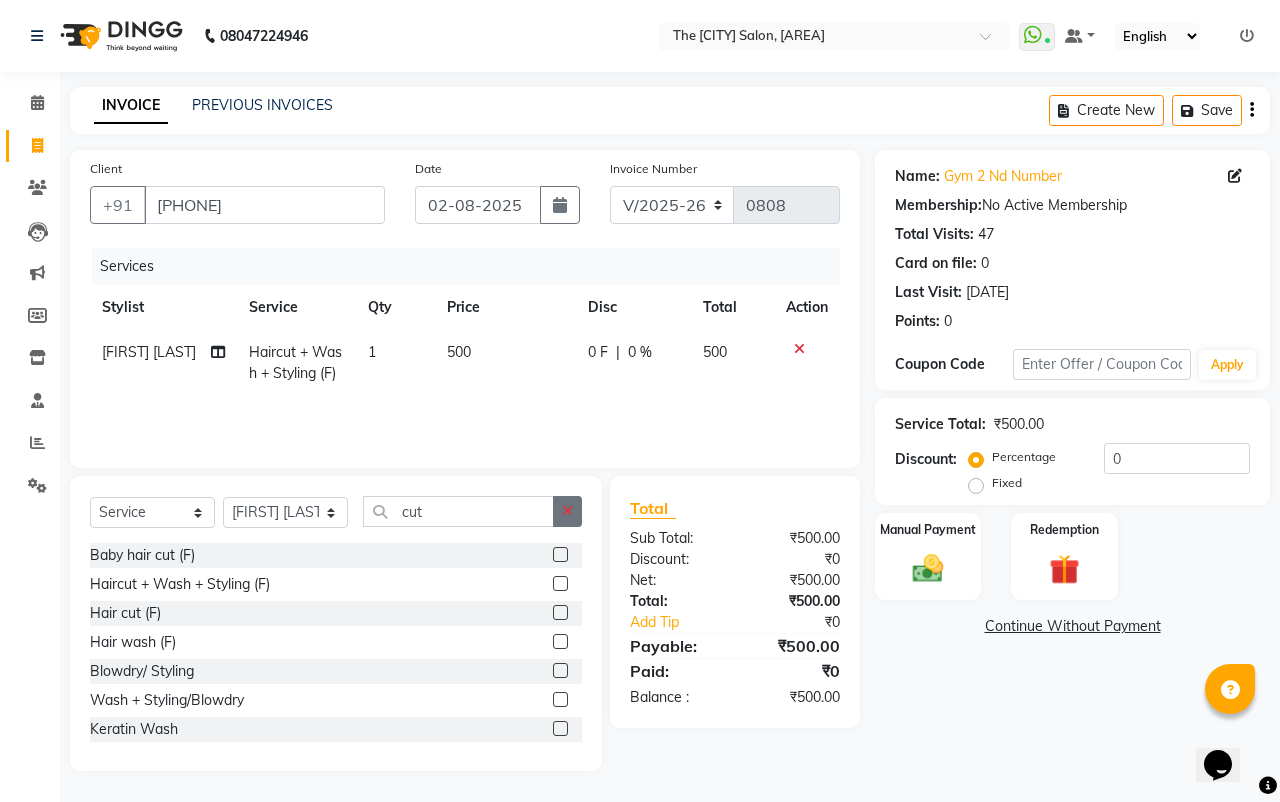 click 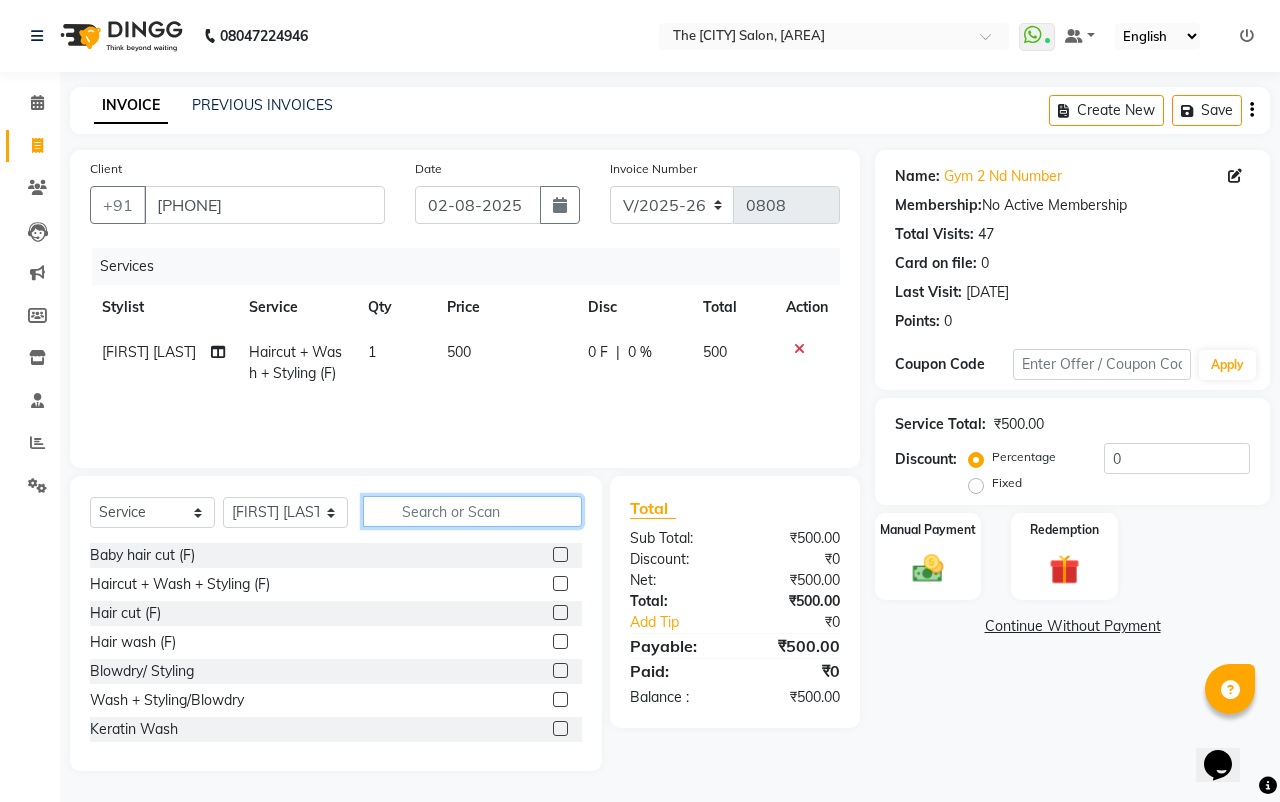click 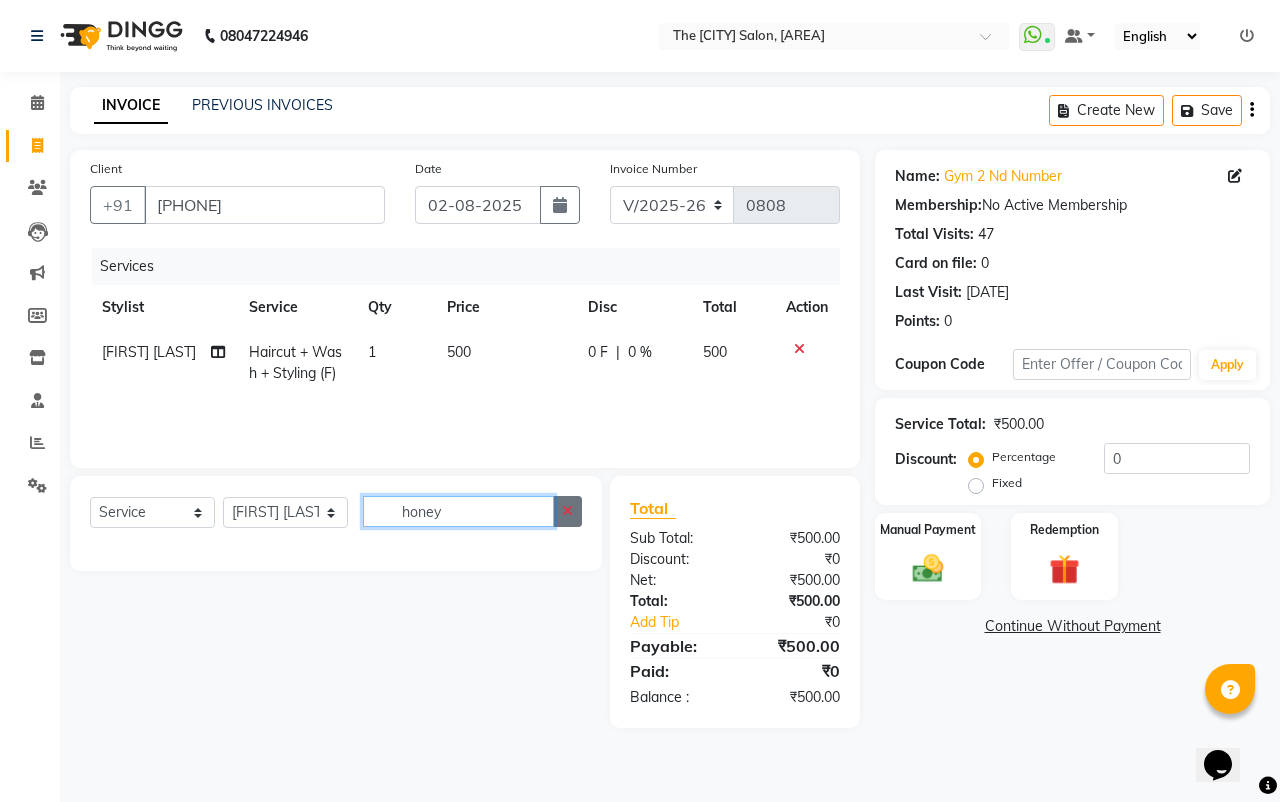 type on "honey" 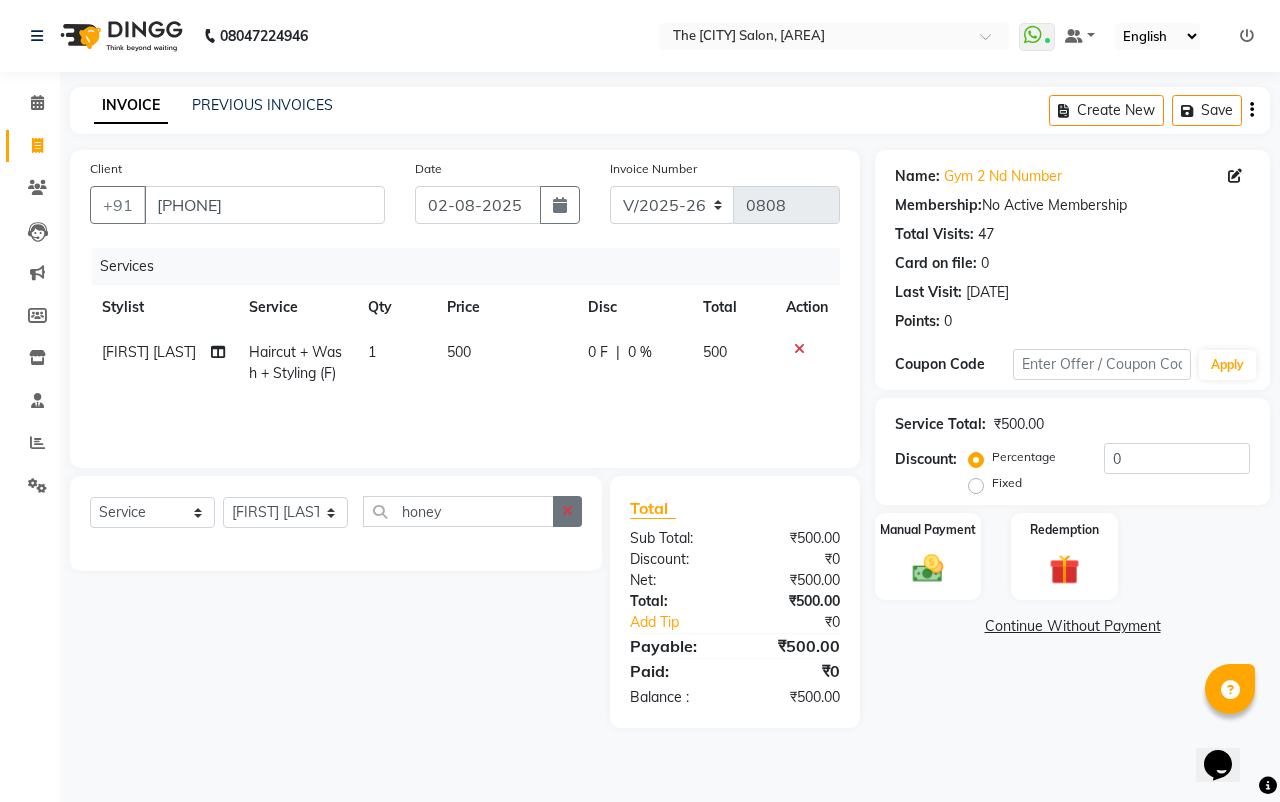 click 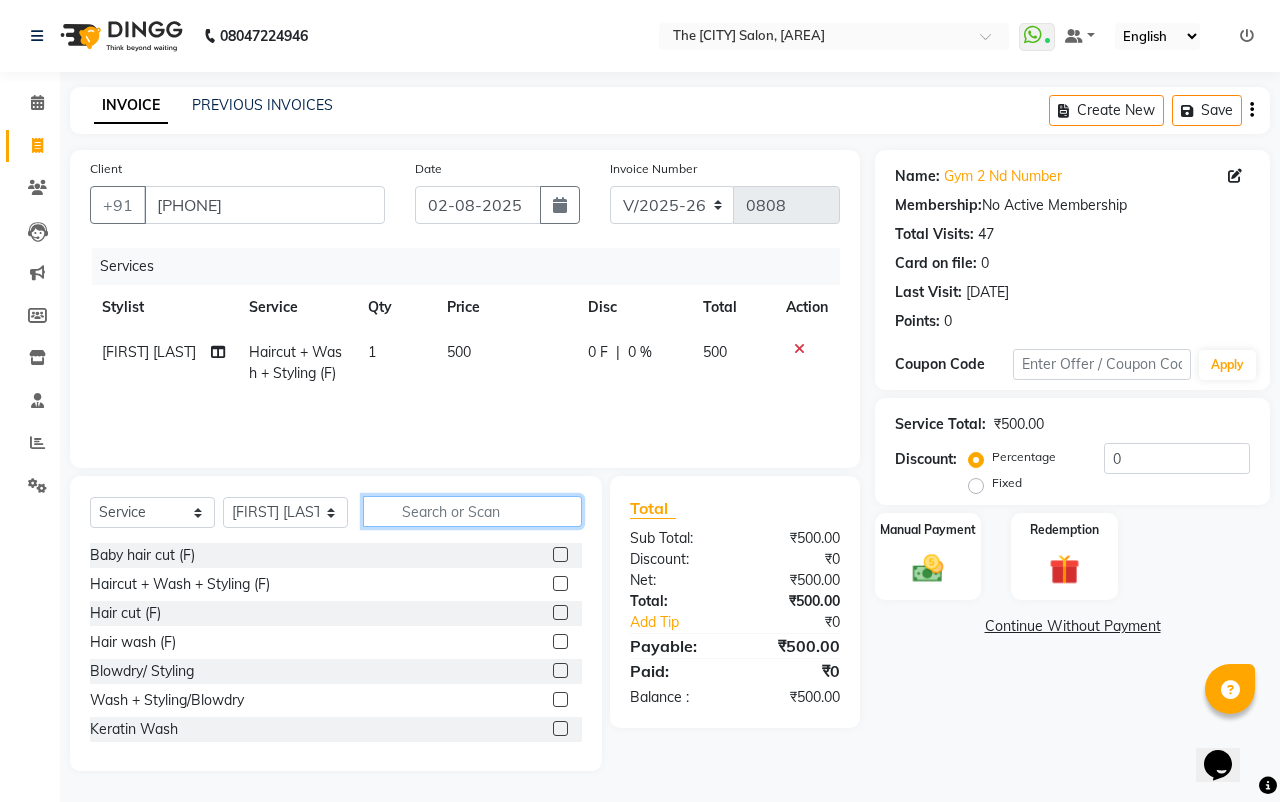 click 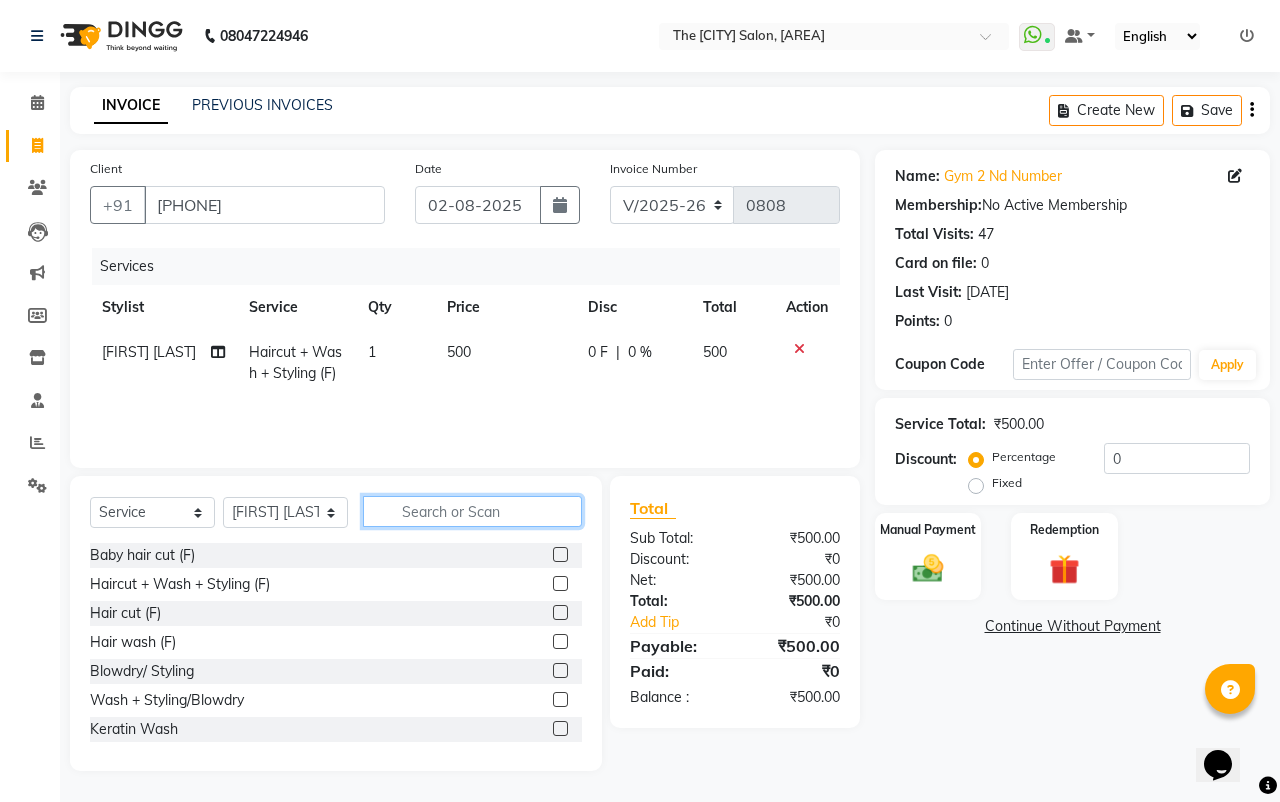 click 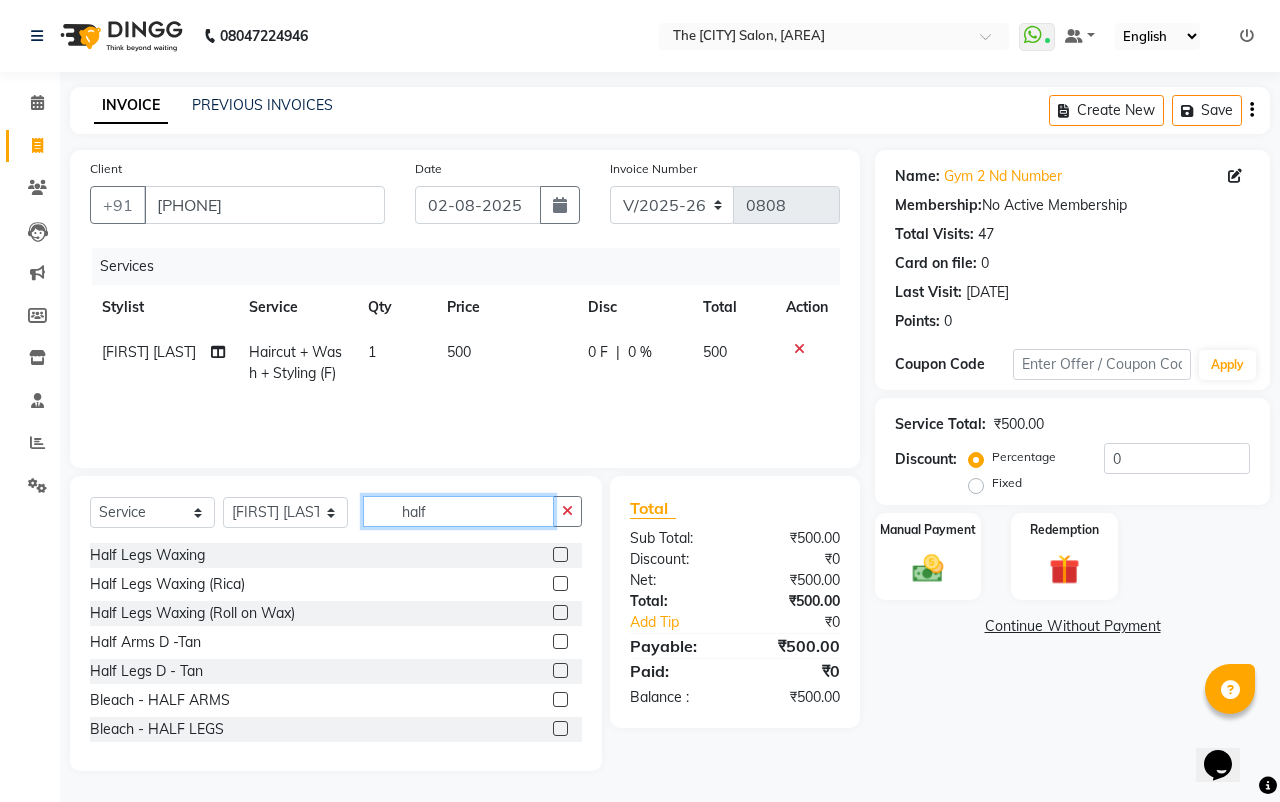 type on "half" 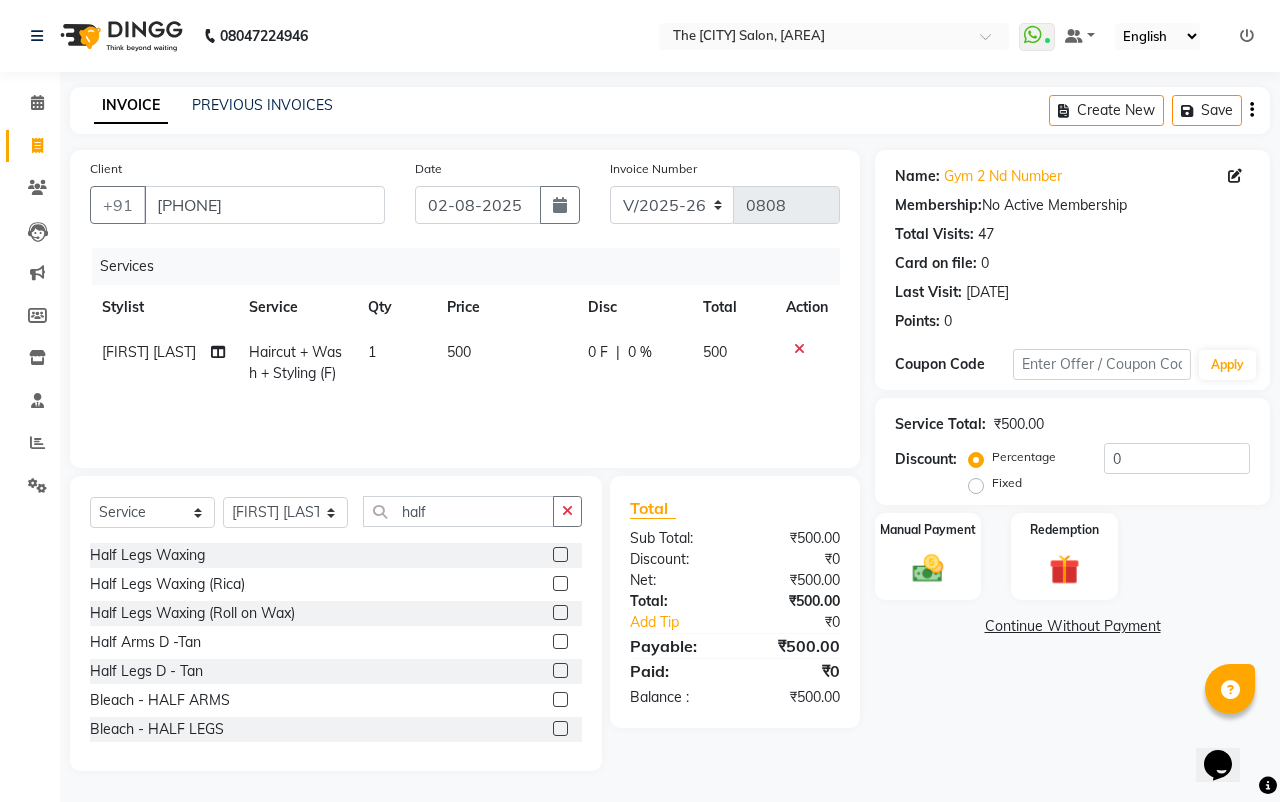 click 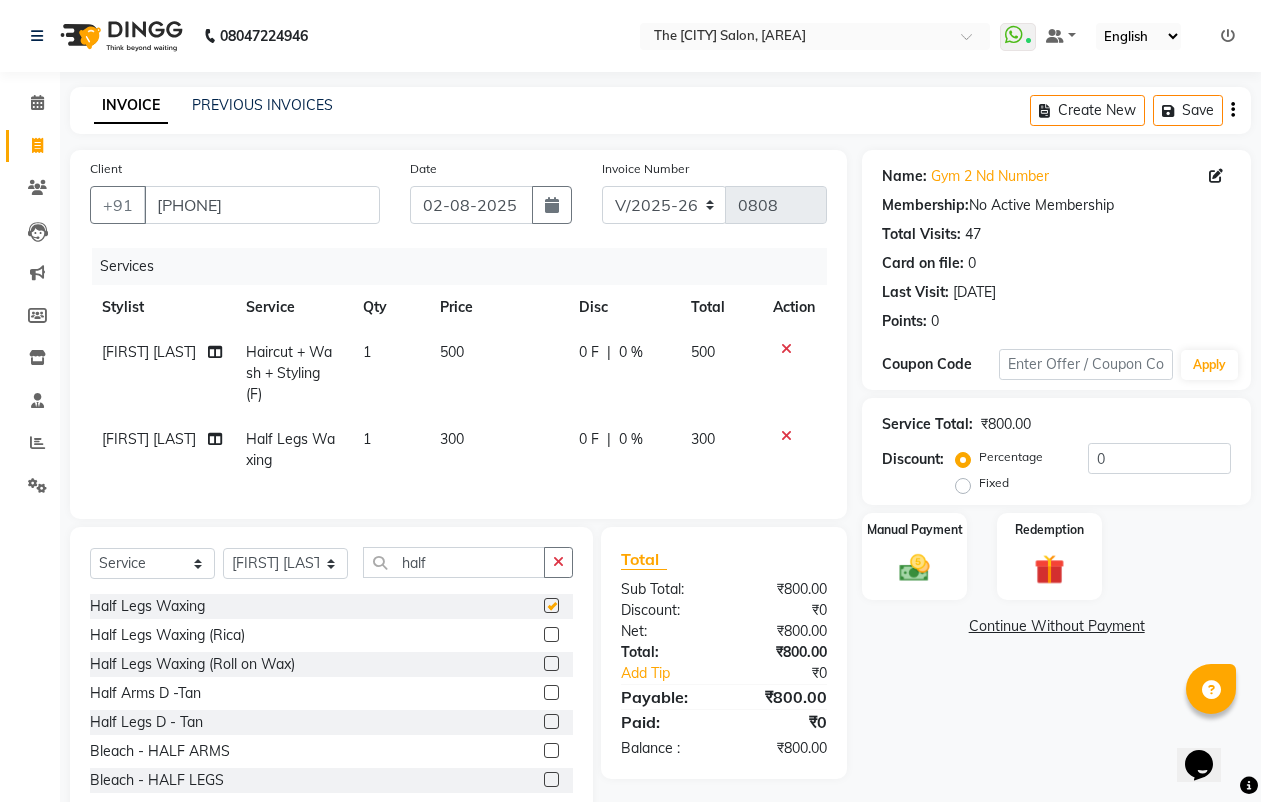 checkbox on "false" 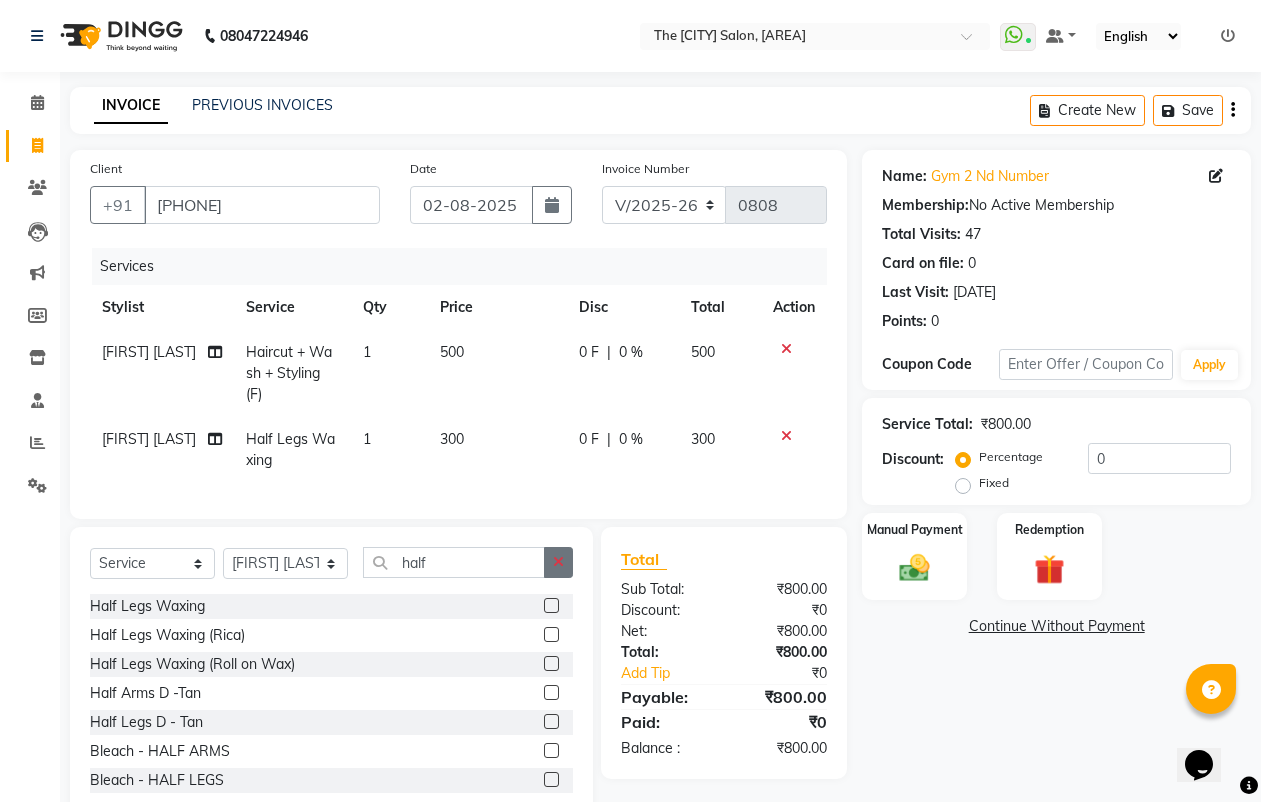 click 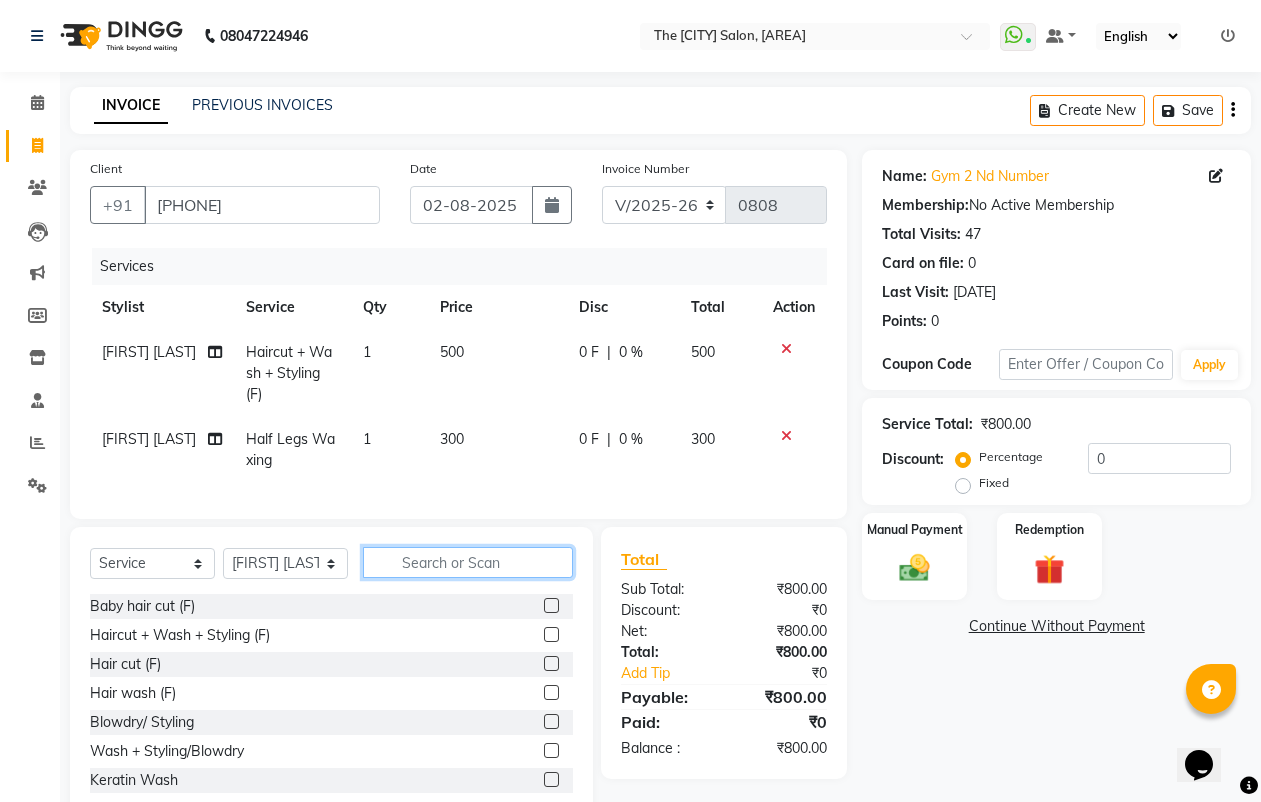 click 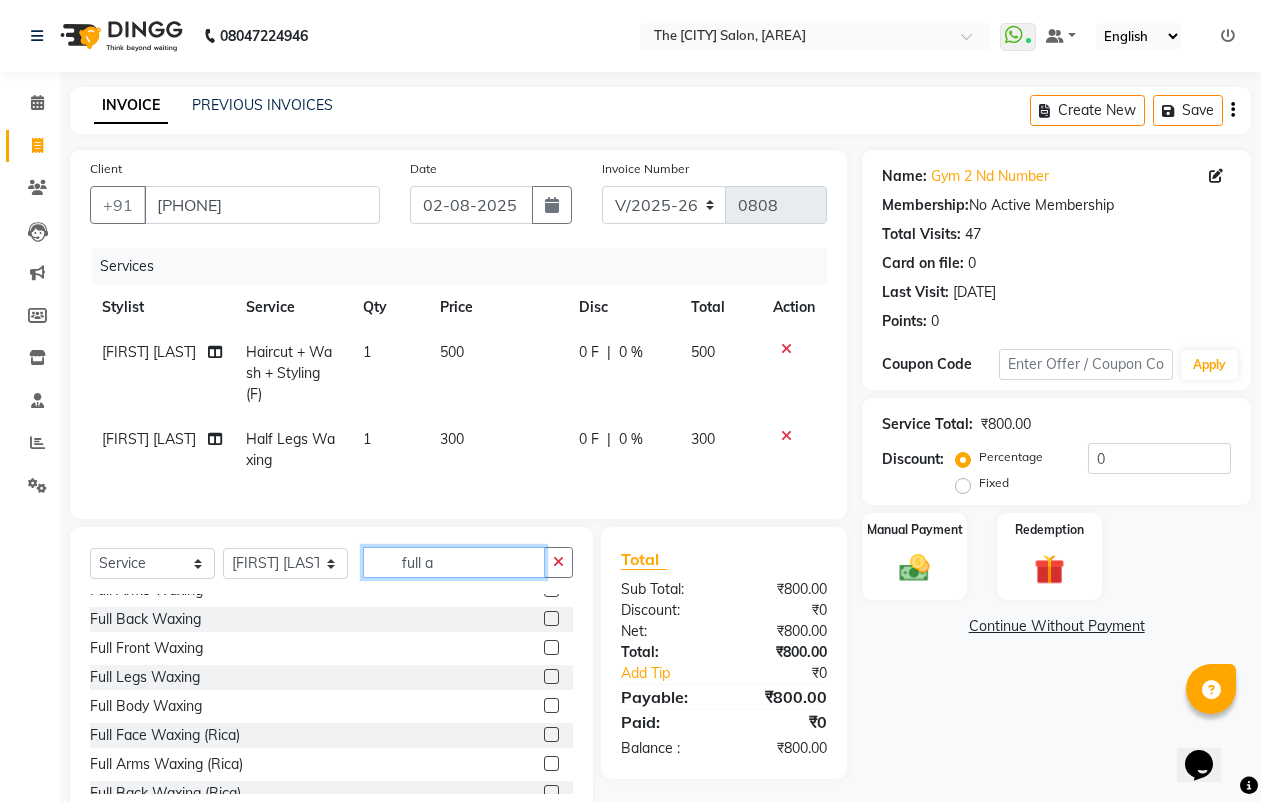 scroll, scrollTop: 0, scrollLeft: 0, axis: both 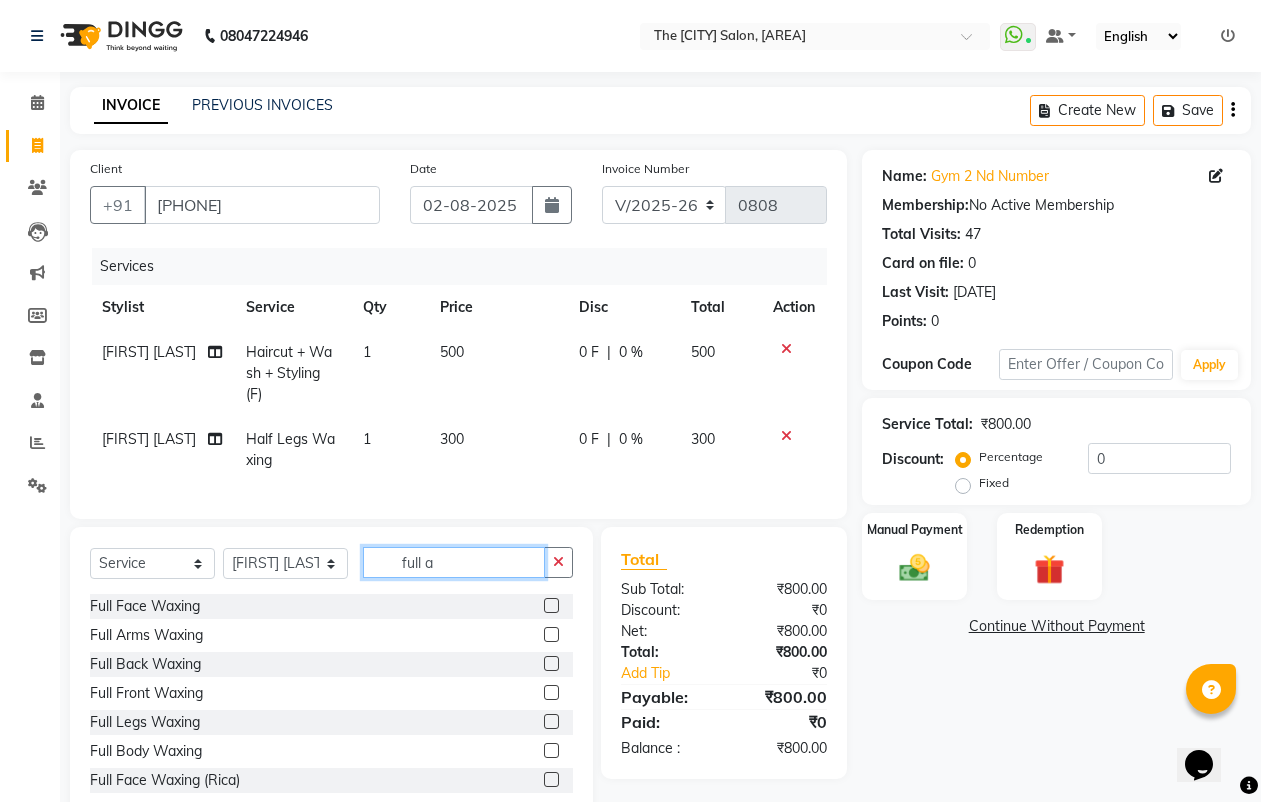 type on "full a" 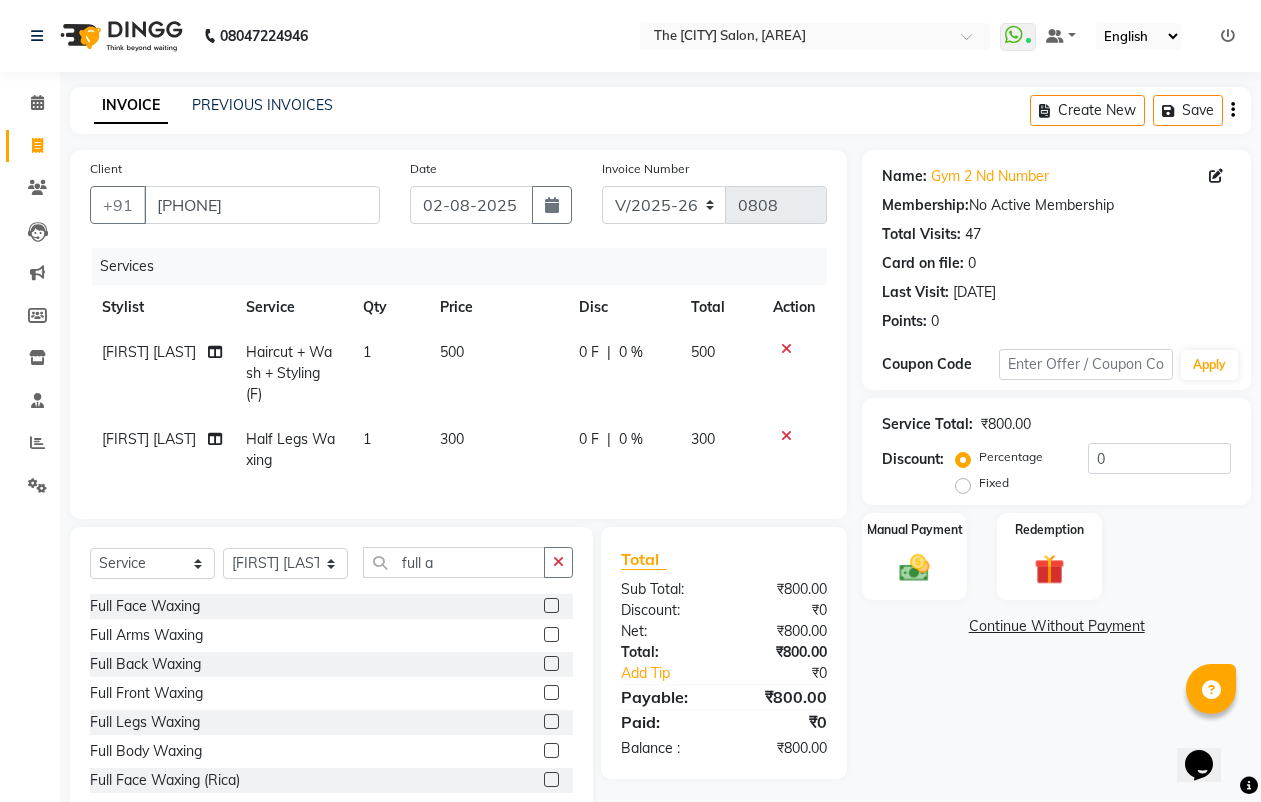 click 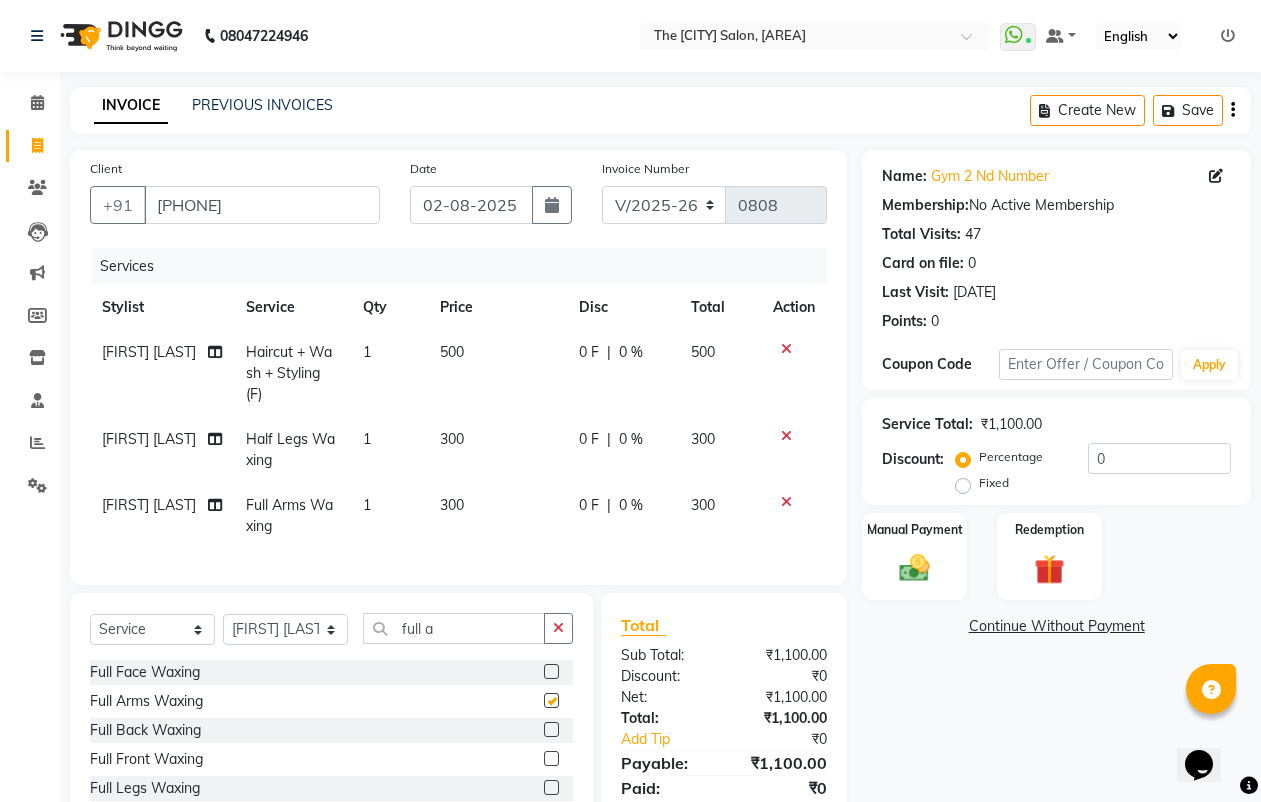 checkbox on "false" 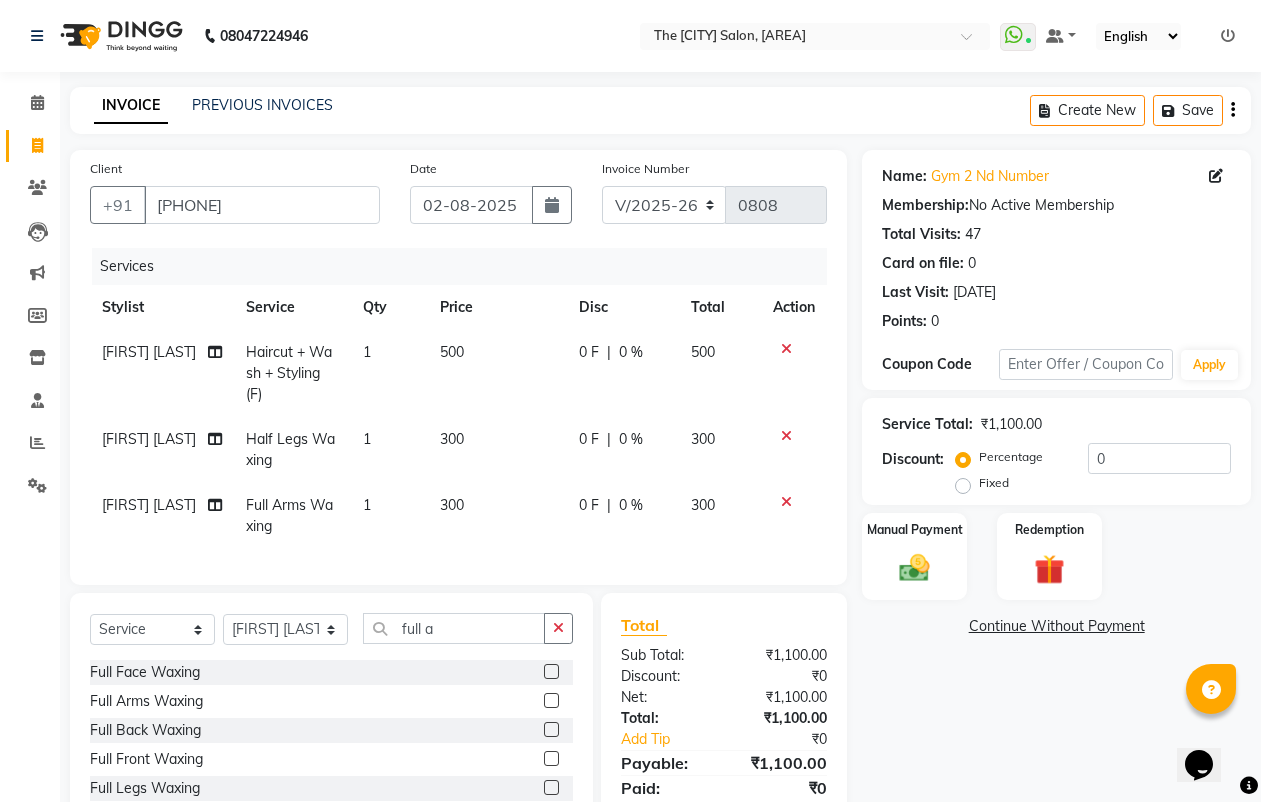 click on "300" 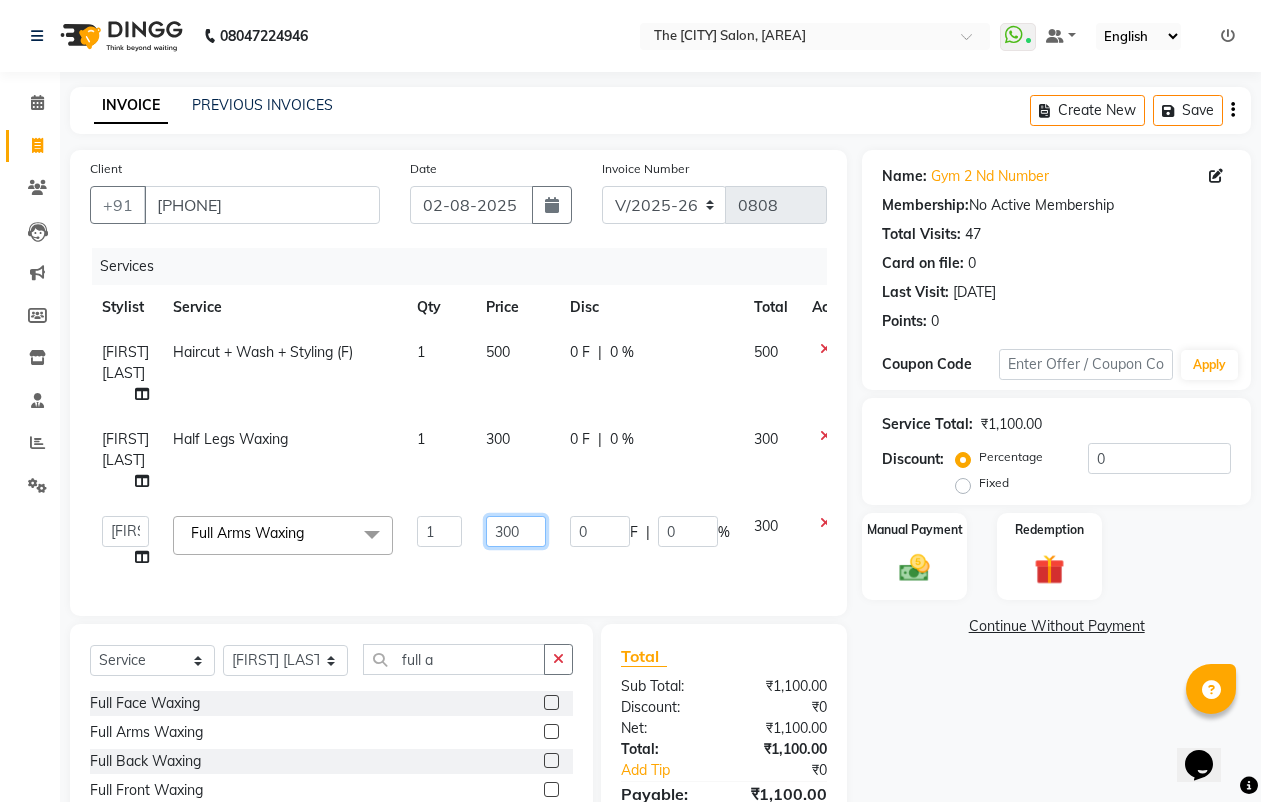 click on "300" 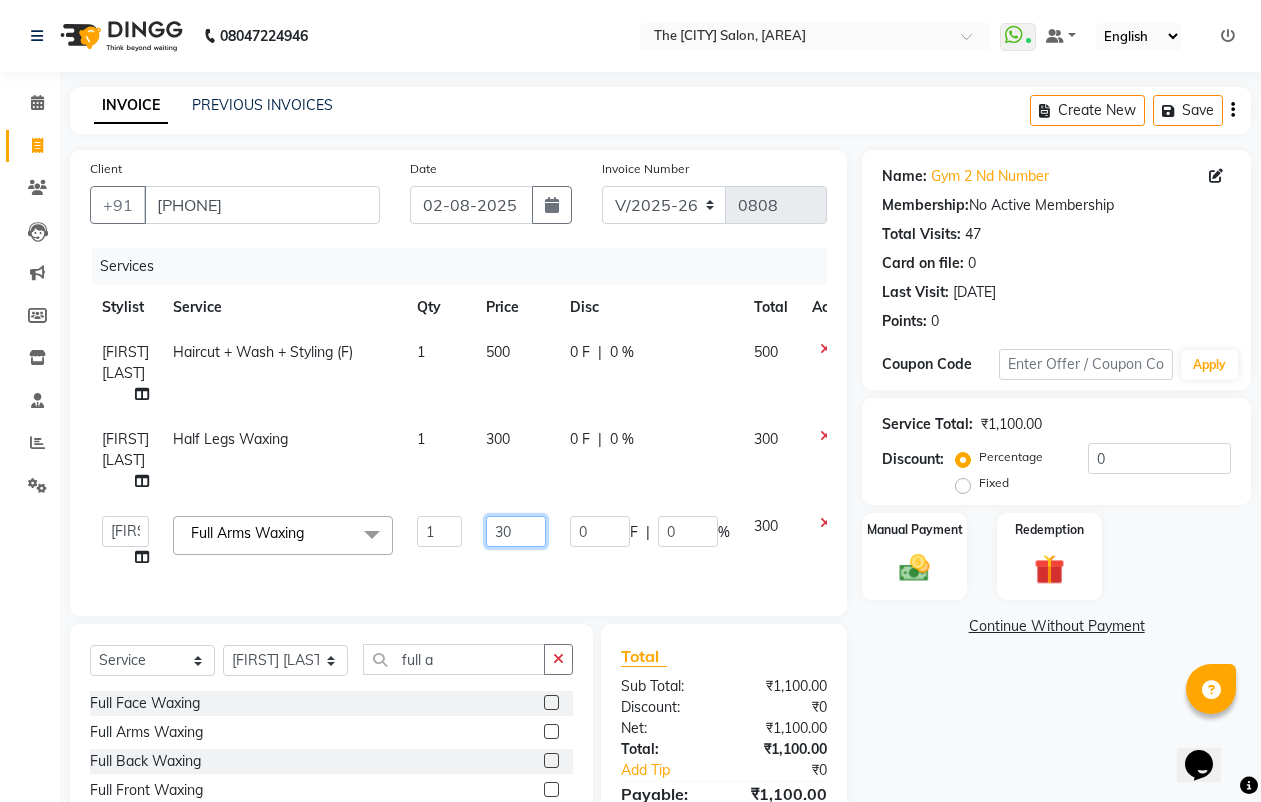 type on "3" 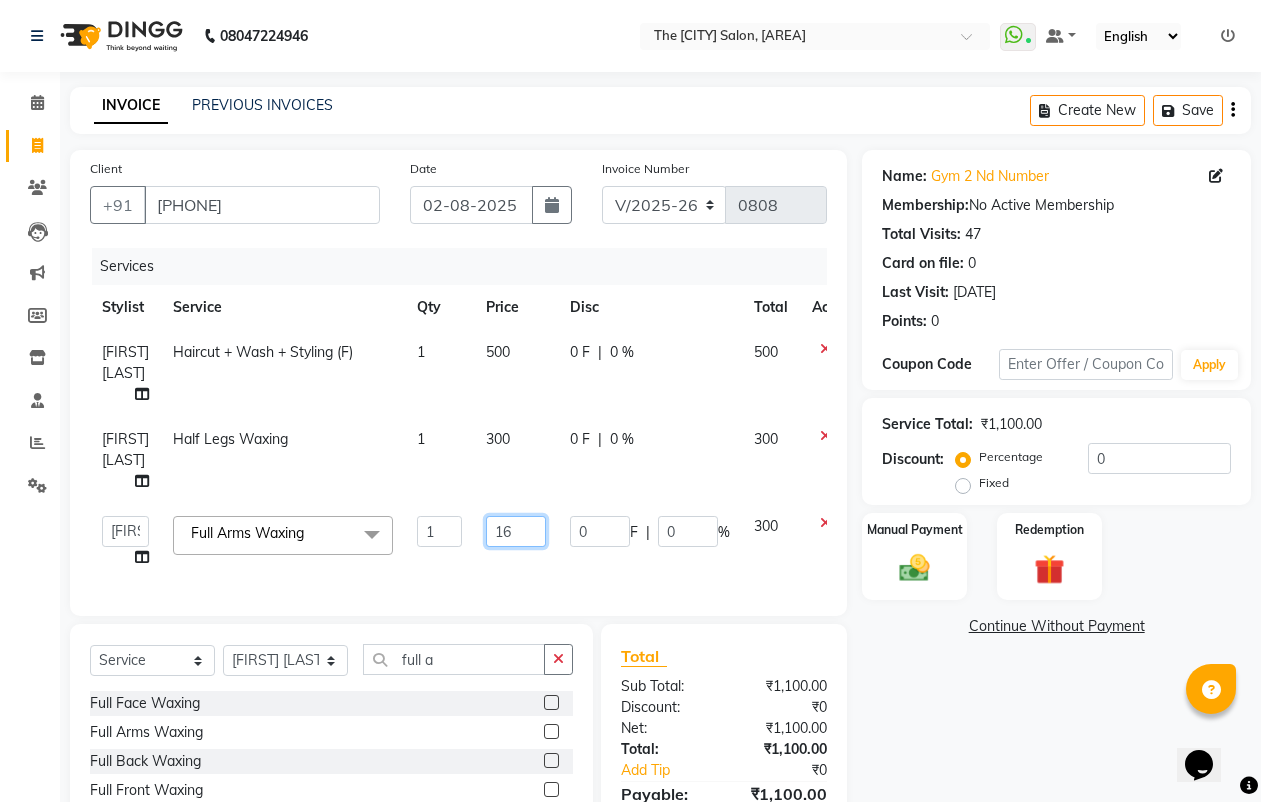 type on "160" 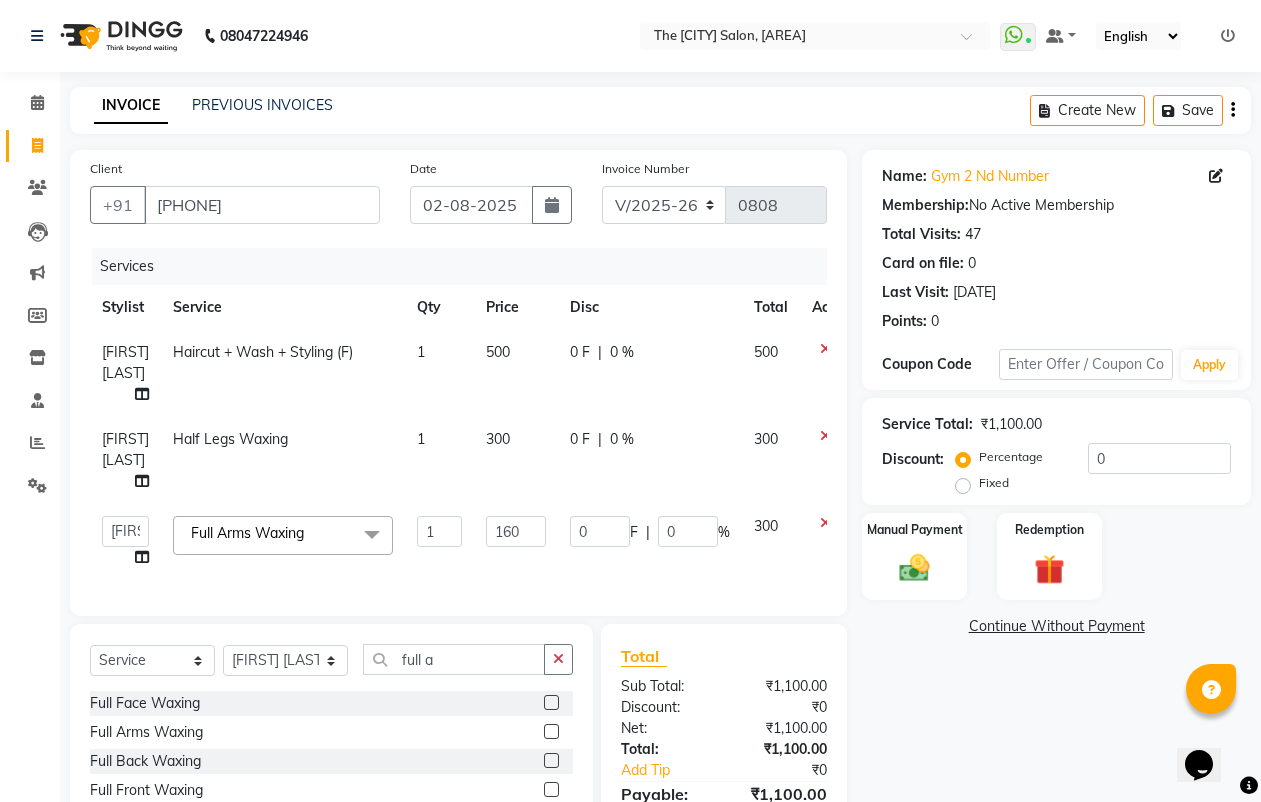 click on "Name: Gym 2 Nd Number Membership:  No Active Membership  Total Visits:  47 Card on file:  0 Last Visit:   [DATE] Points:   0  Coupon Code Apply Service Total:  ₹1,100.00  Discount:  Percentage   Fixed  0 Manual Payment Redemption  Continue Without Payment" 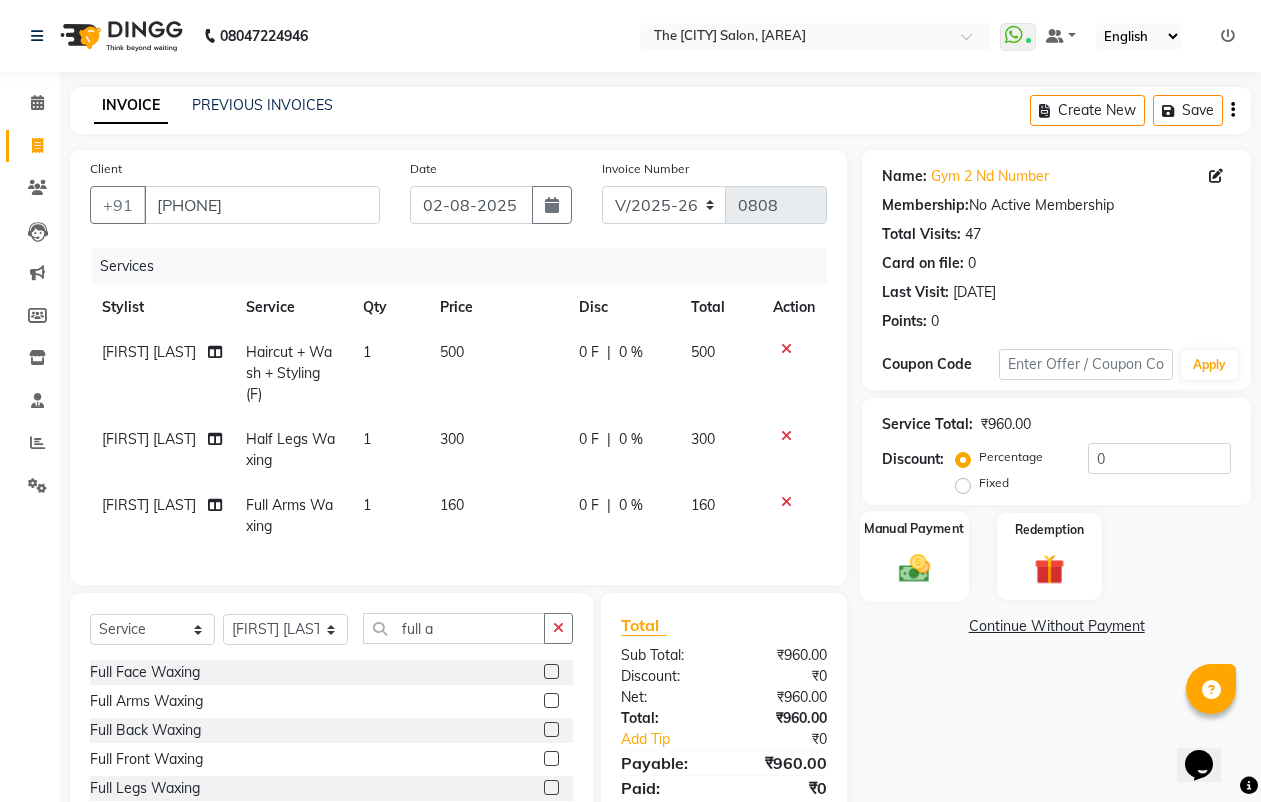 click on "Manual Payment" 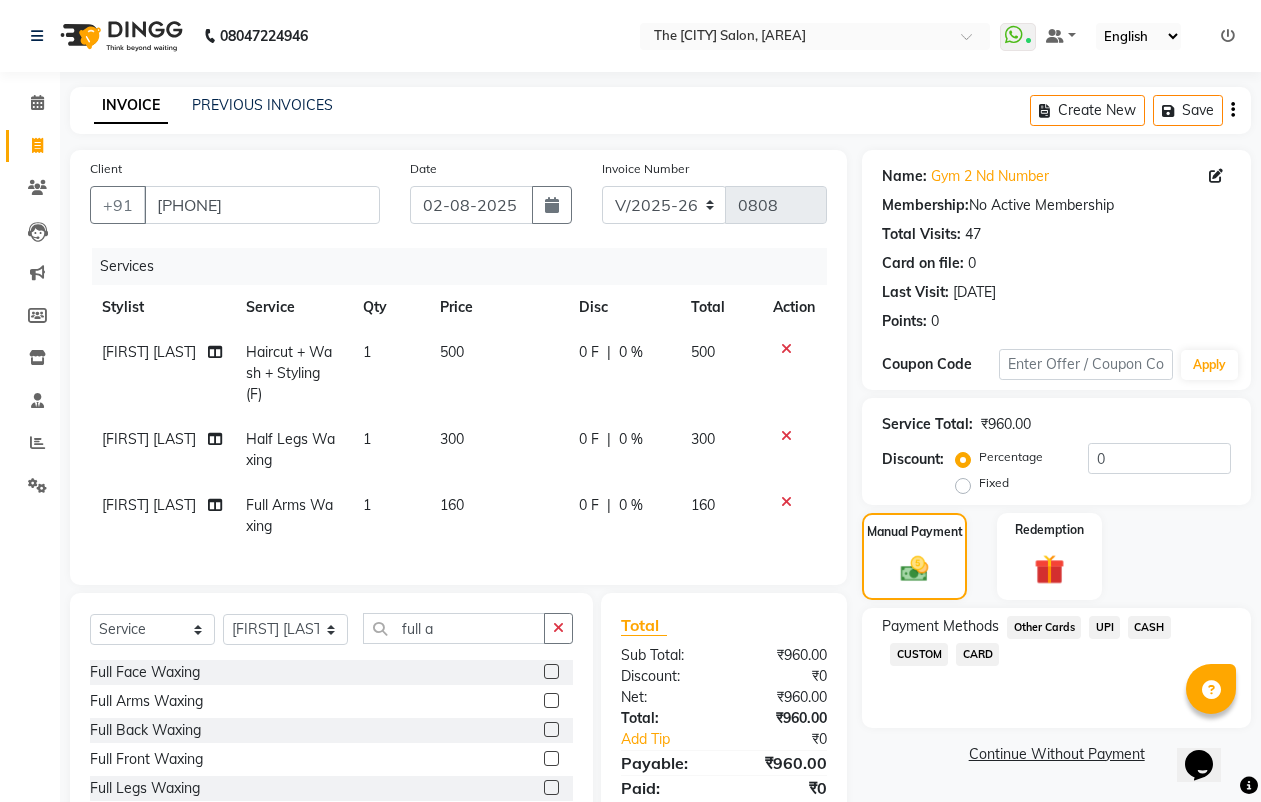 click on "CASH" 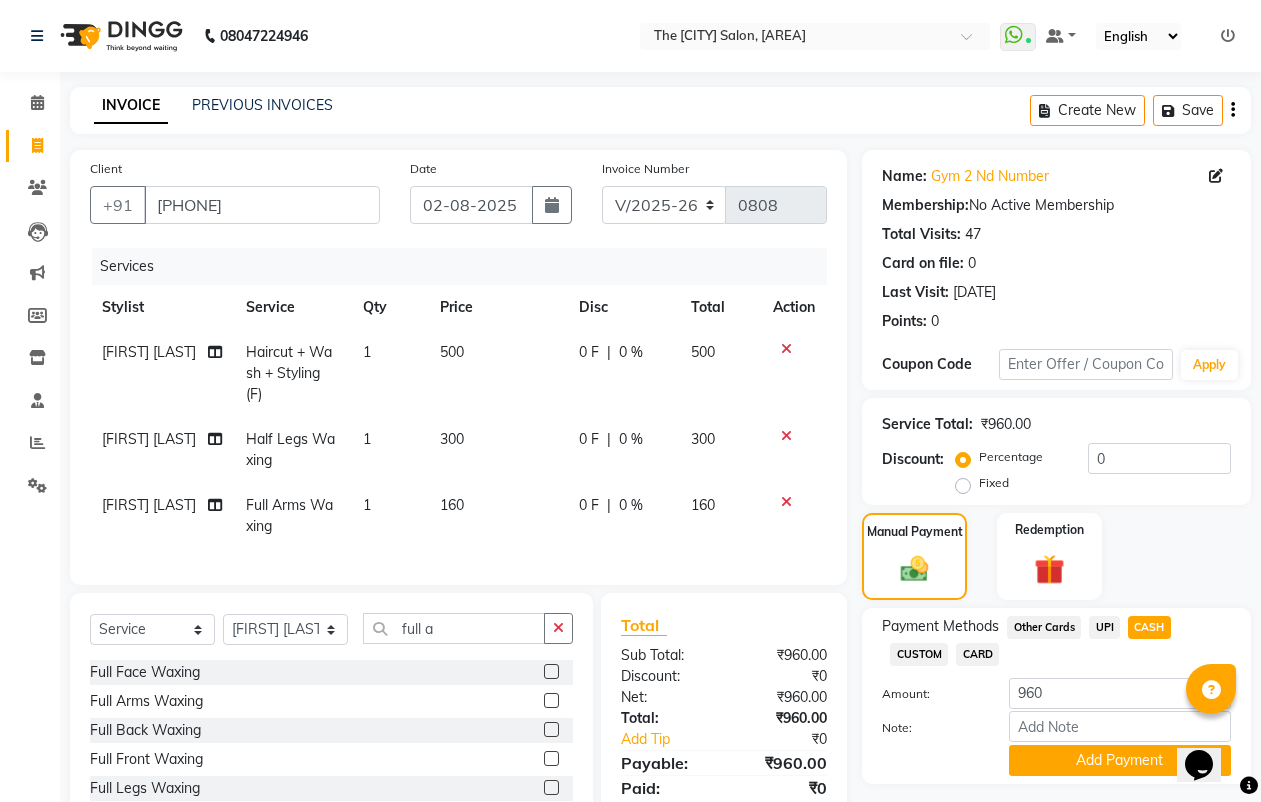 scroll, scrollTop: 135, scrollLeft: 0, axis: vertical 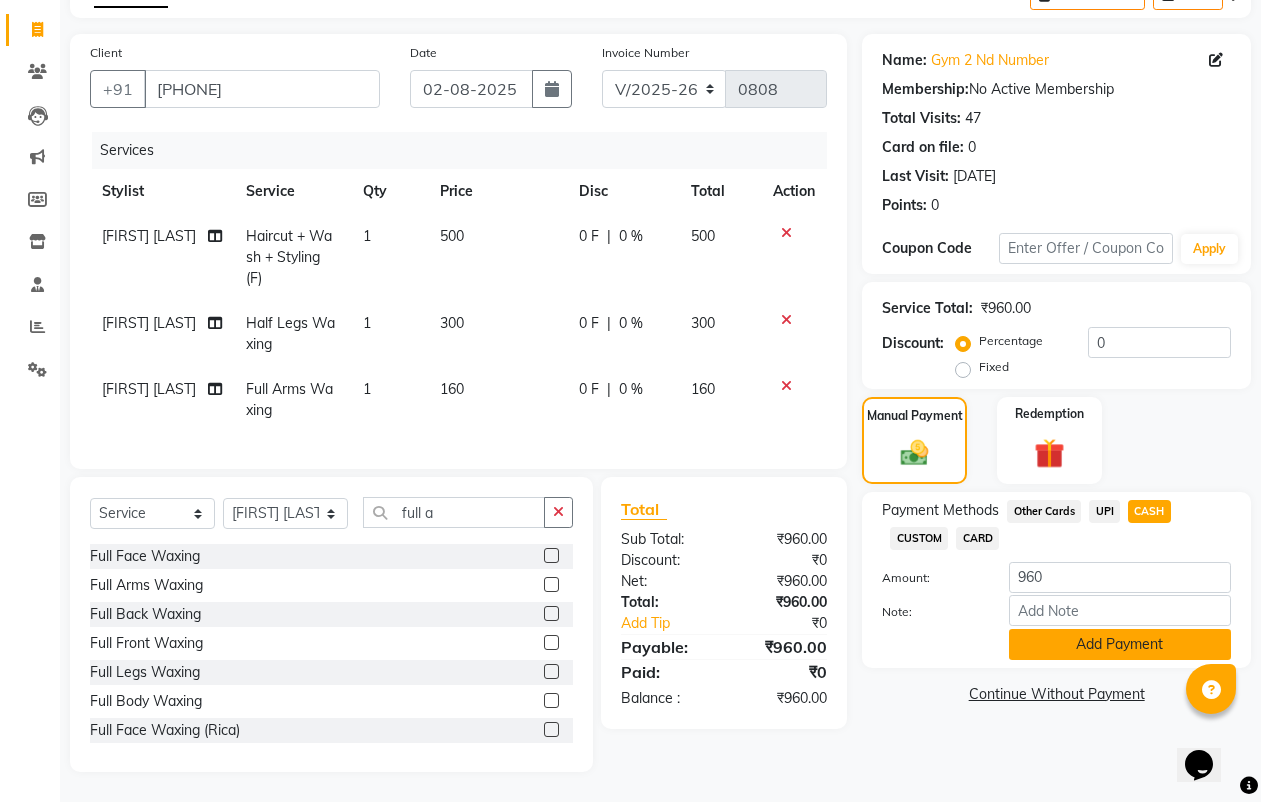 click on "Add Payment" 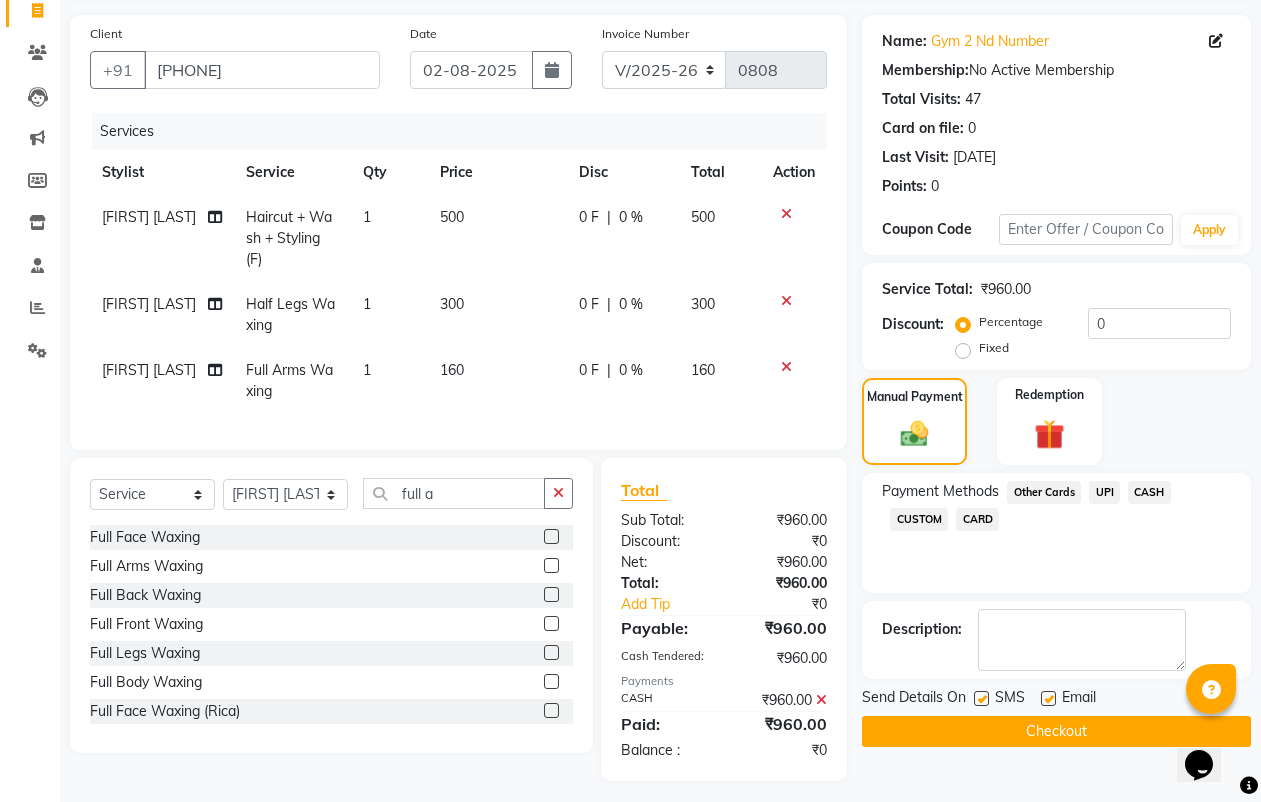 scroll, scrollTop: 163, scrollLeft: 0, axis: vertical 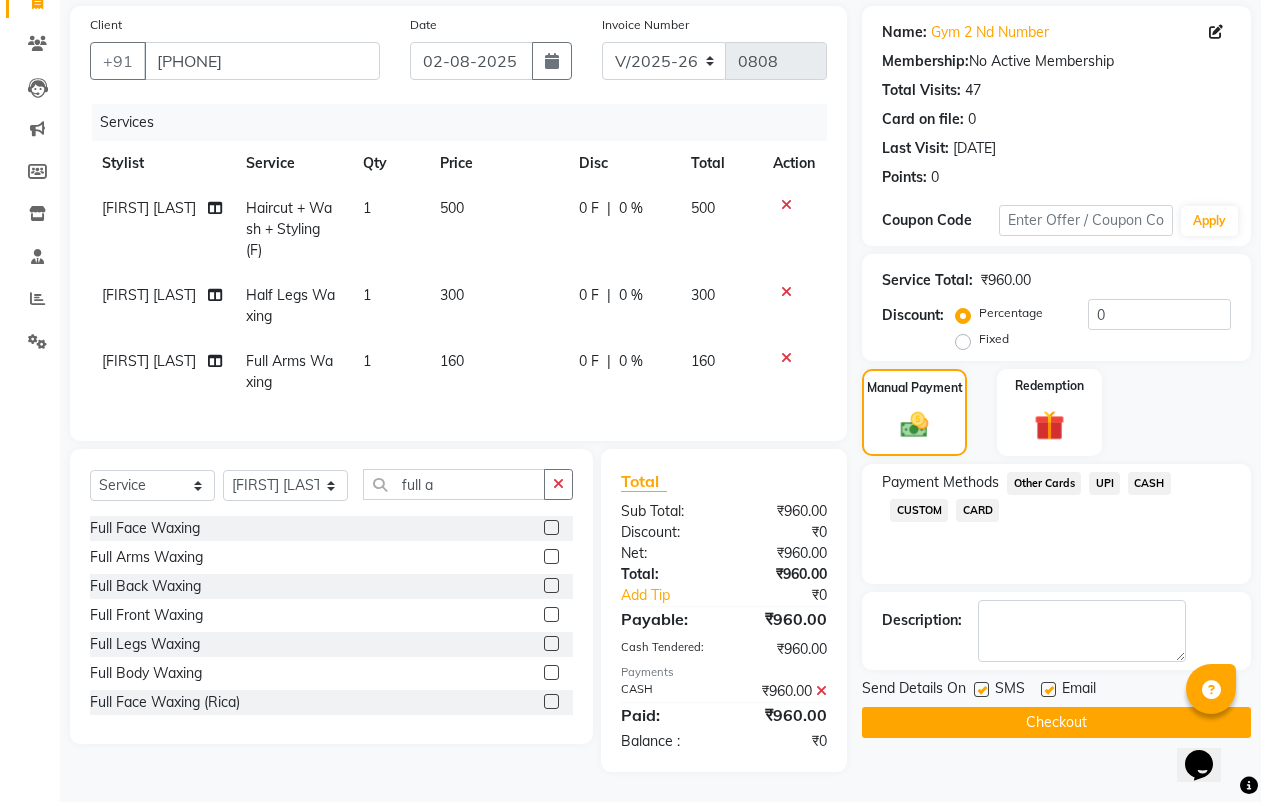 click on "Checkout" 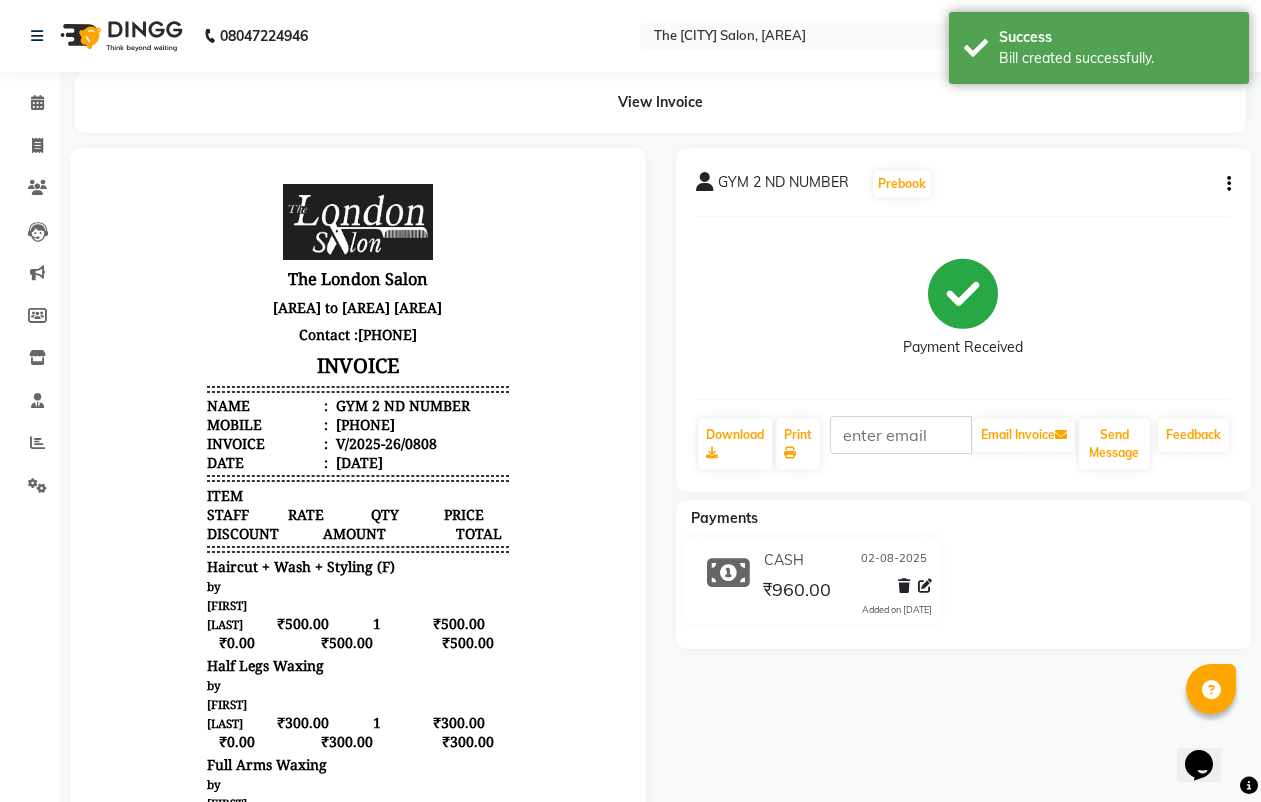 scroll, scrollTop: 0, scrollLeft: 0, axis: both 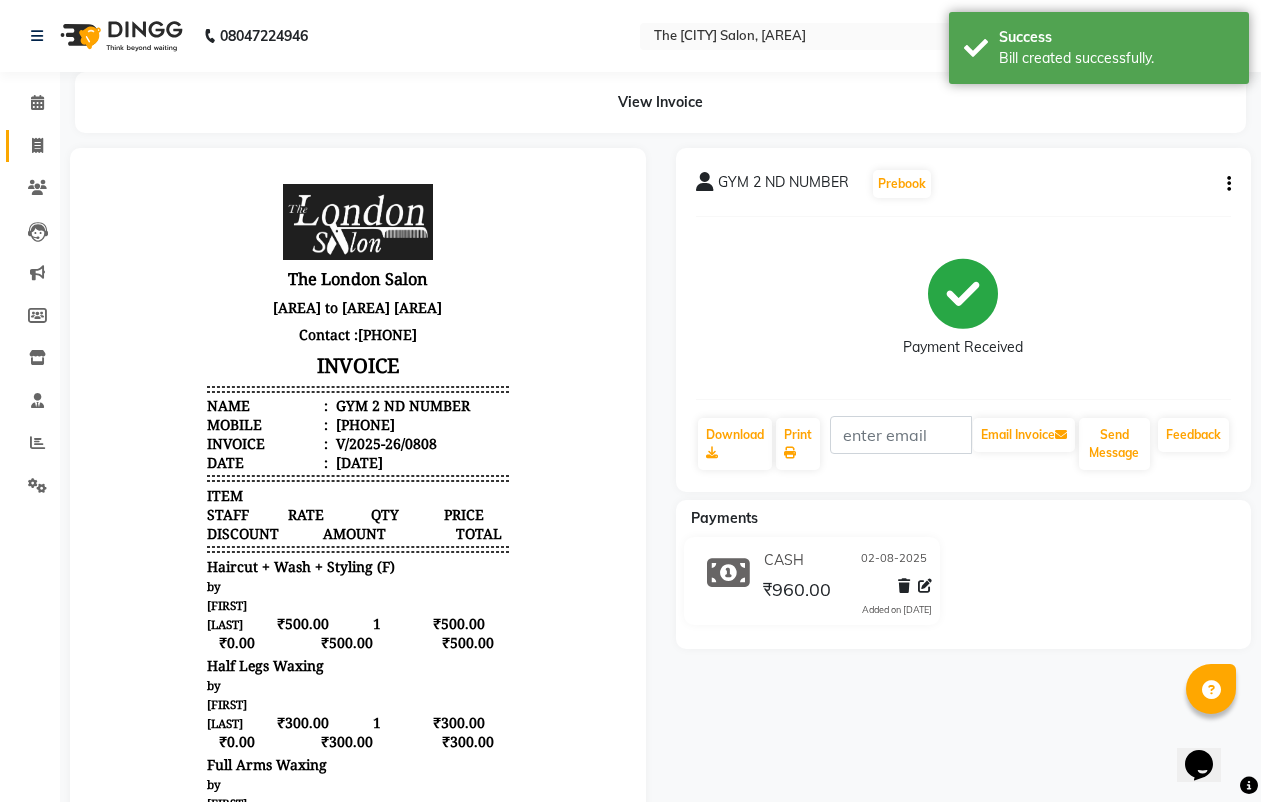 click on "Invoice" 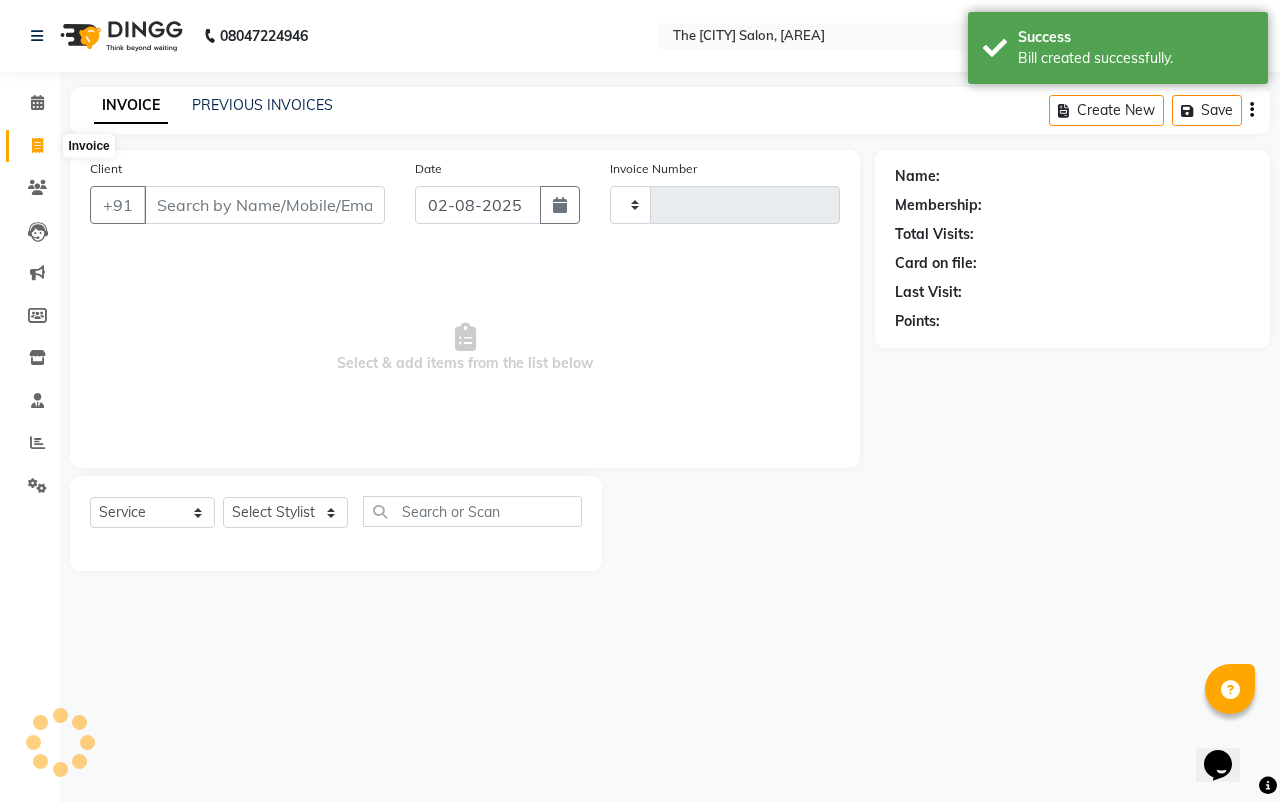 type on "0809" 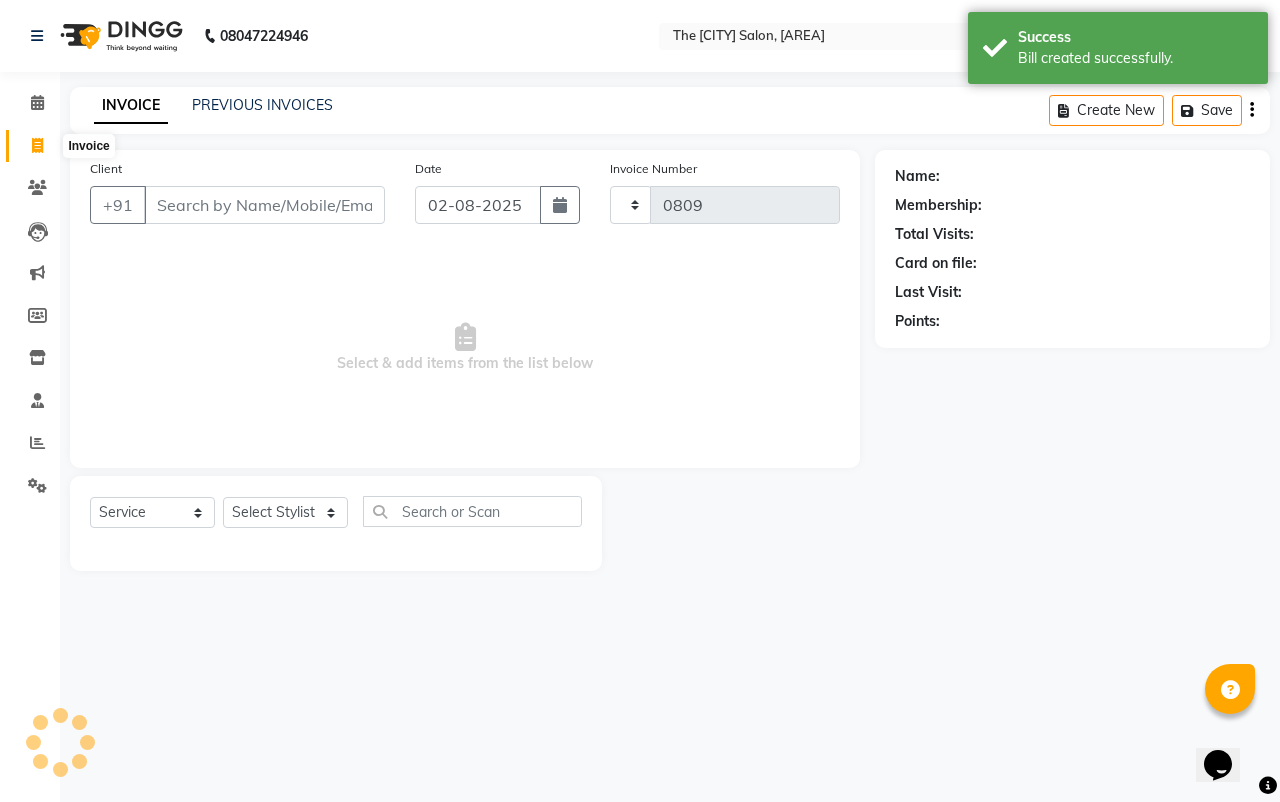 select on "4682" 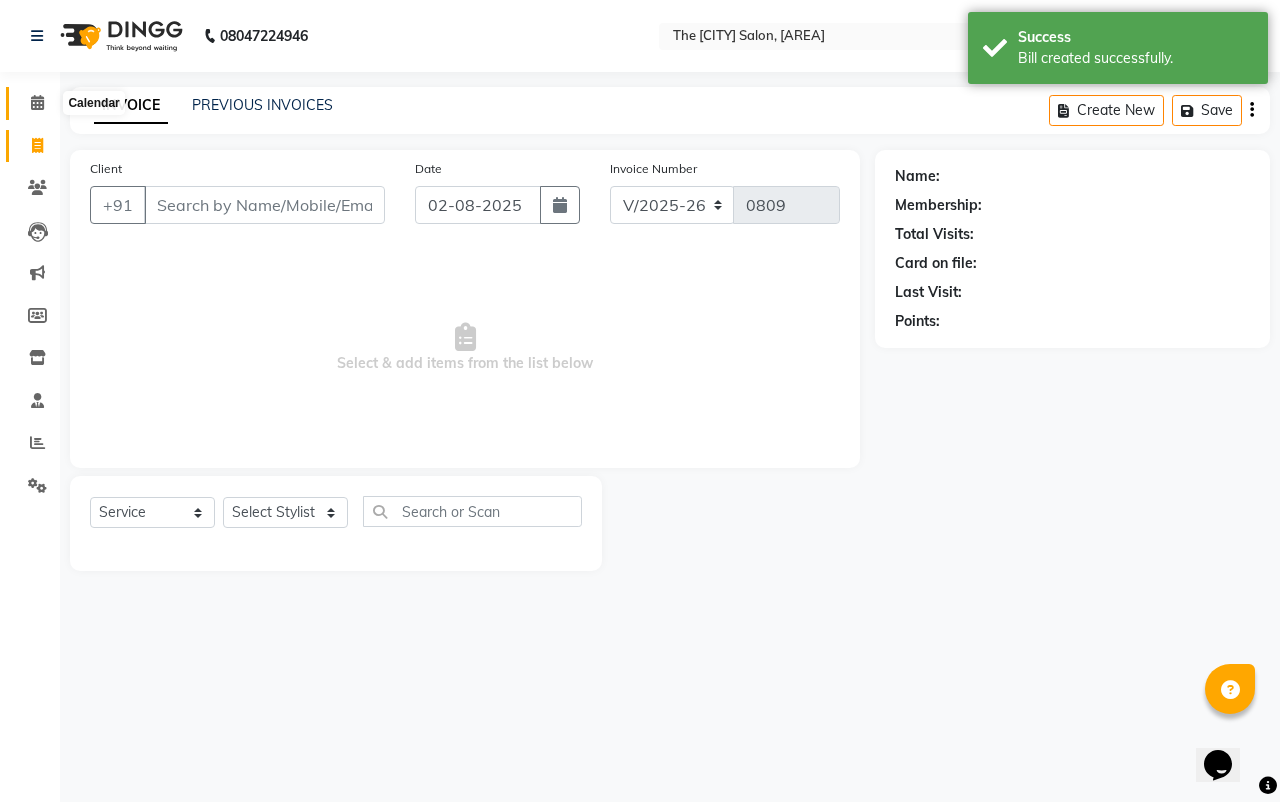 click 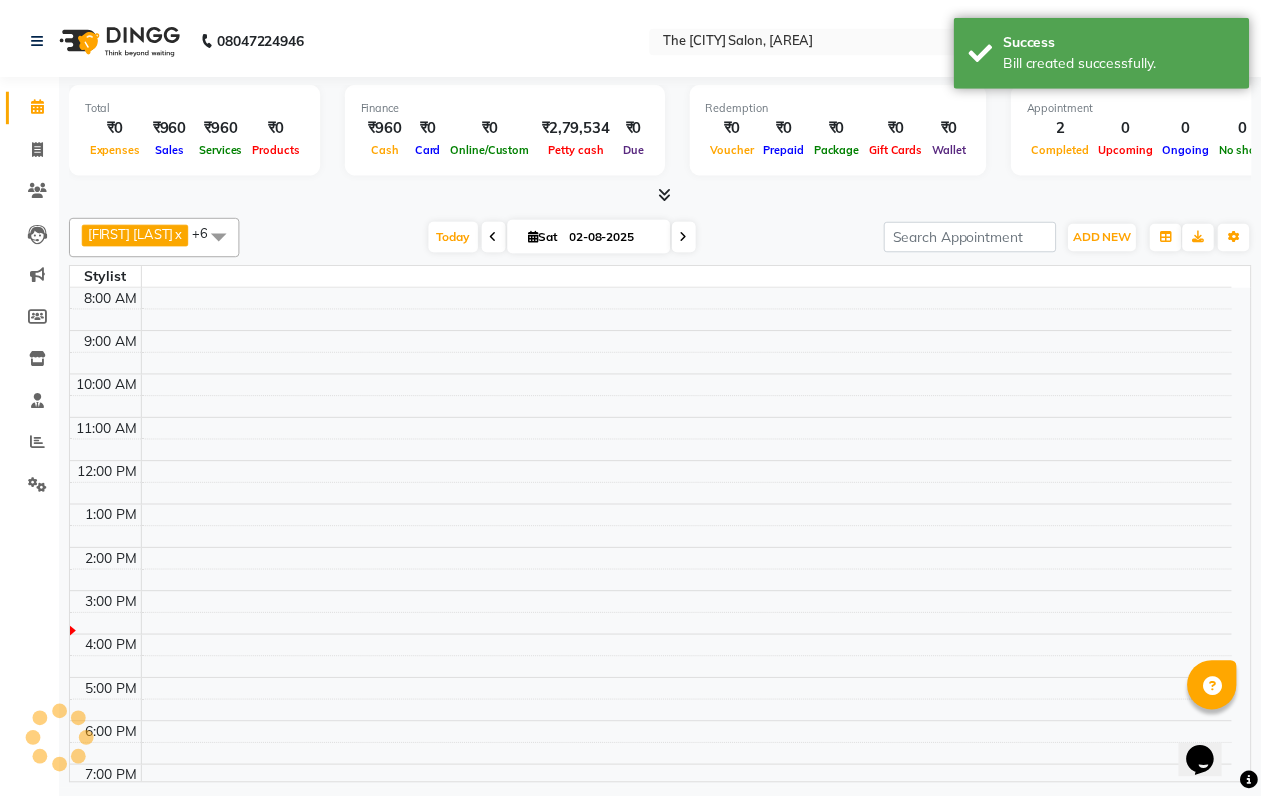 scroll, scrollTop: 0, scrollLeft: 0, axis: both 